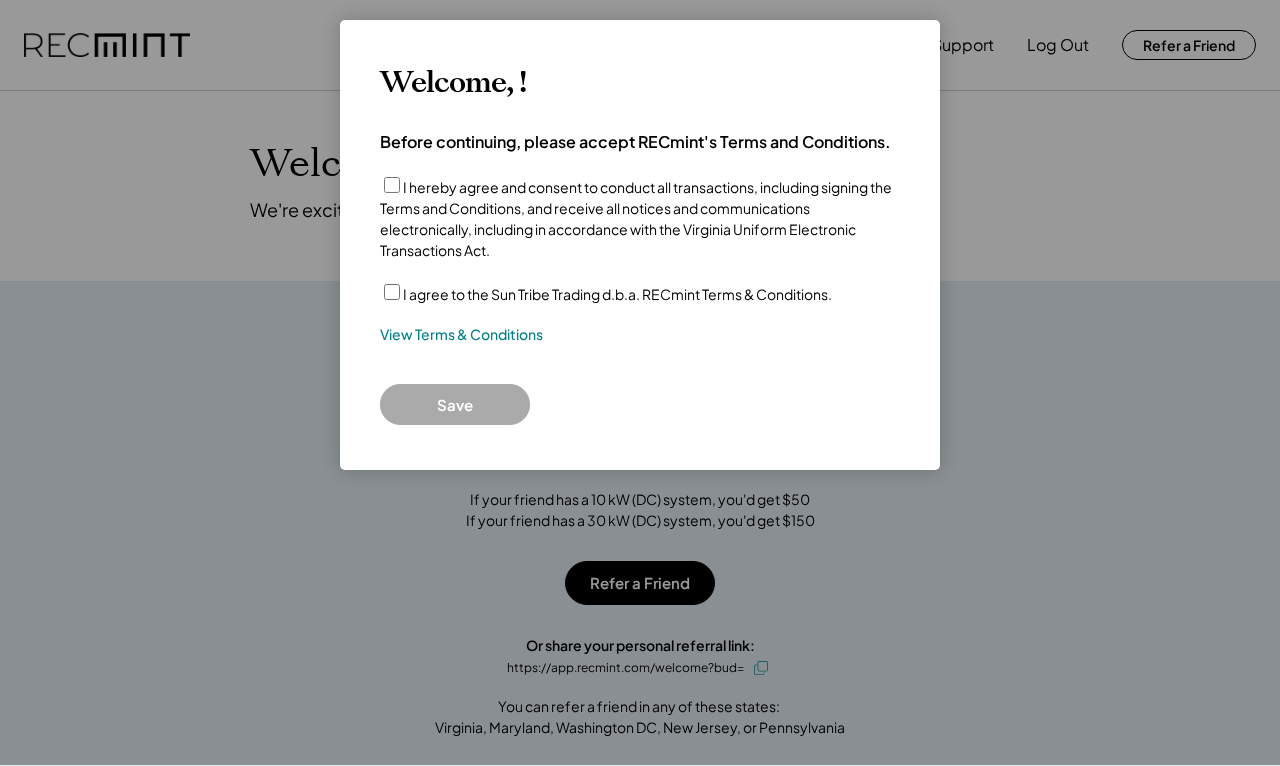 scroll, scrollTop: 0, scrollLeft: 0, axis: both 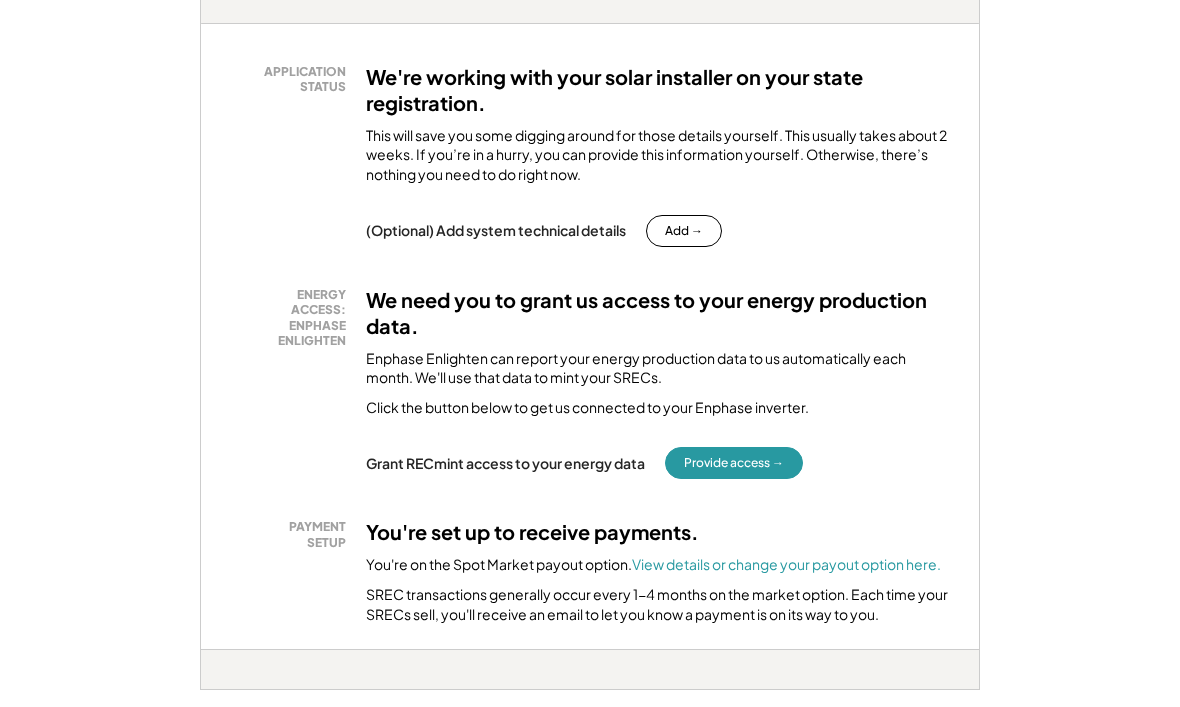 click on "Provide access →" at bounding box center (734, 463) 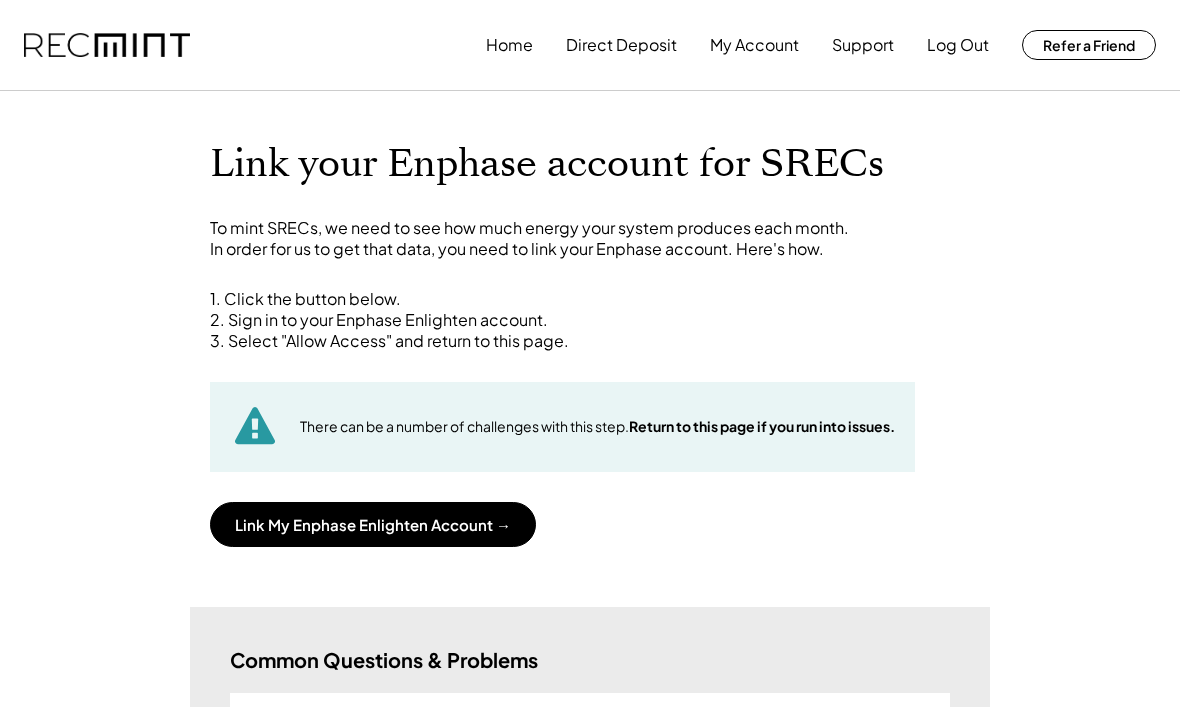 scroll, scrollTop: 0, scrollLeft: 0, axis: both 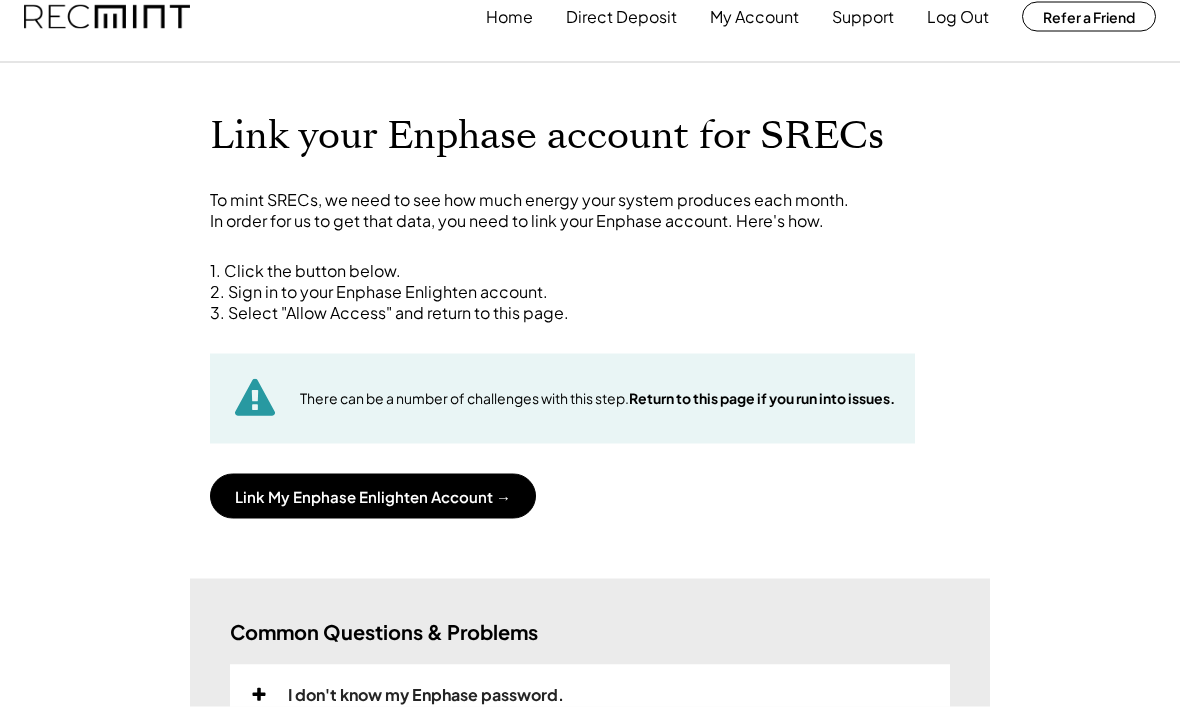 click on "Link My Enphase Enlighten Account →" at bounding box center (373, 496) 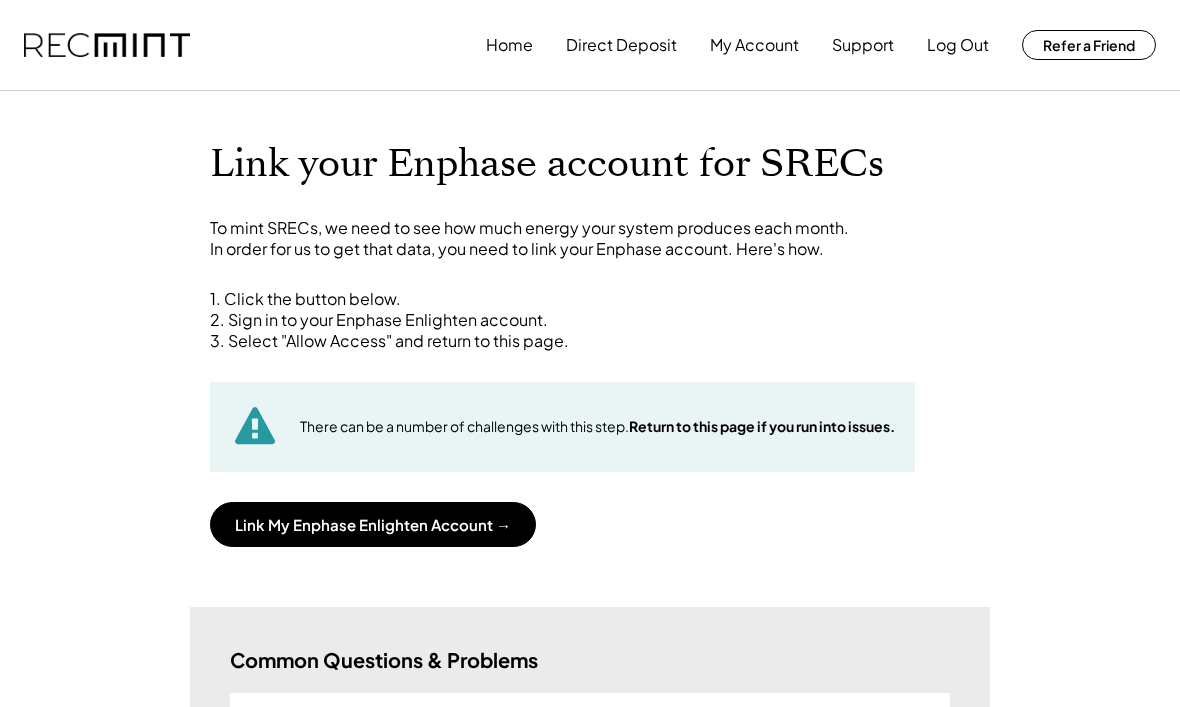 scroll, scrollTop: 0, scrollLeft: 0, axis: both 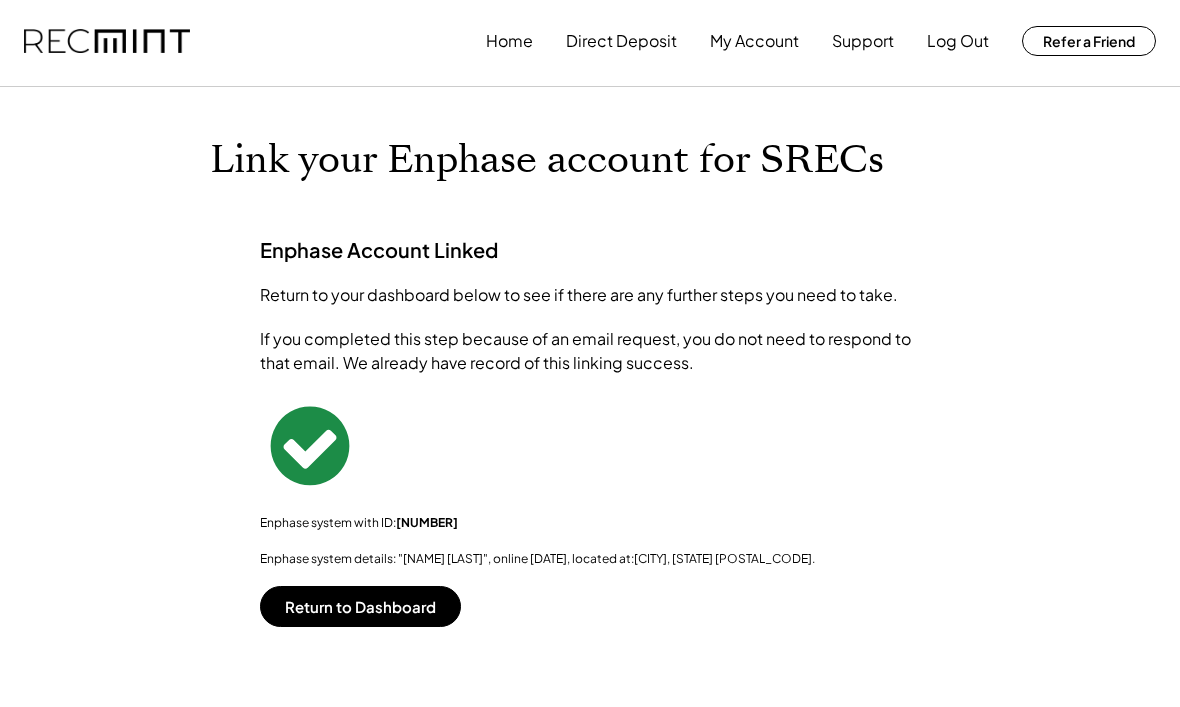 click on "Return to Dashboard" at bounding box center (360, 606) 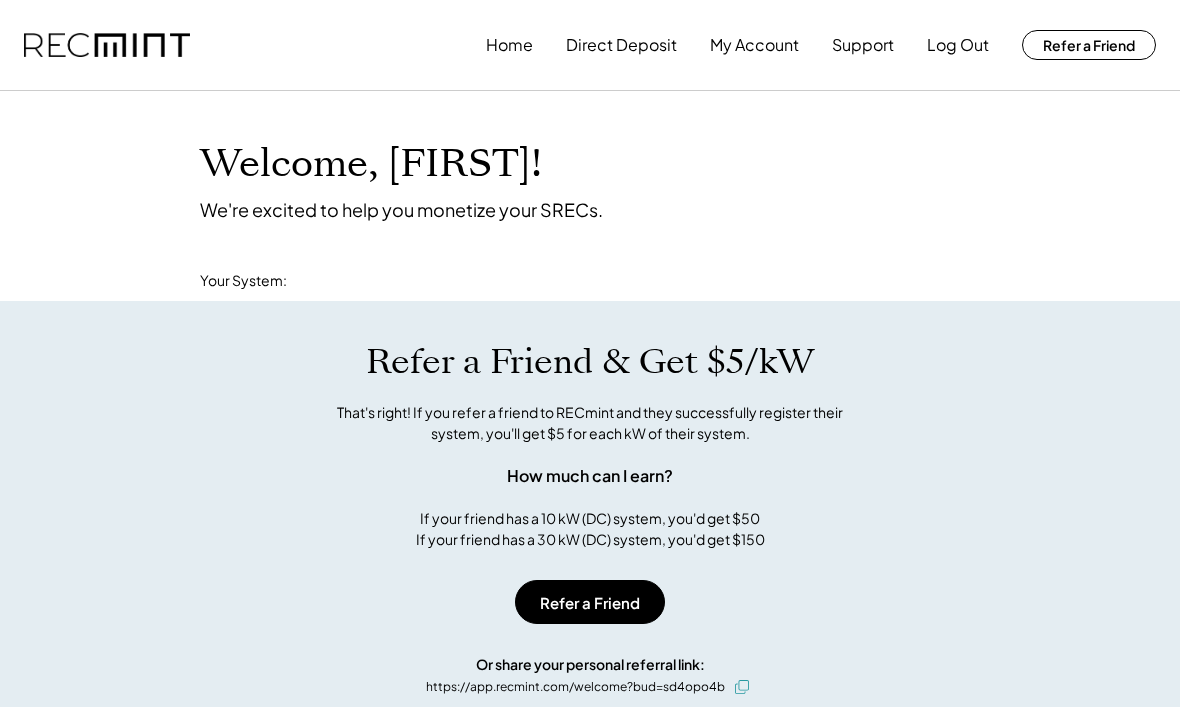scroll, scrollTop: 0, scrollLeft: 0, axis: both 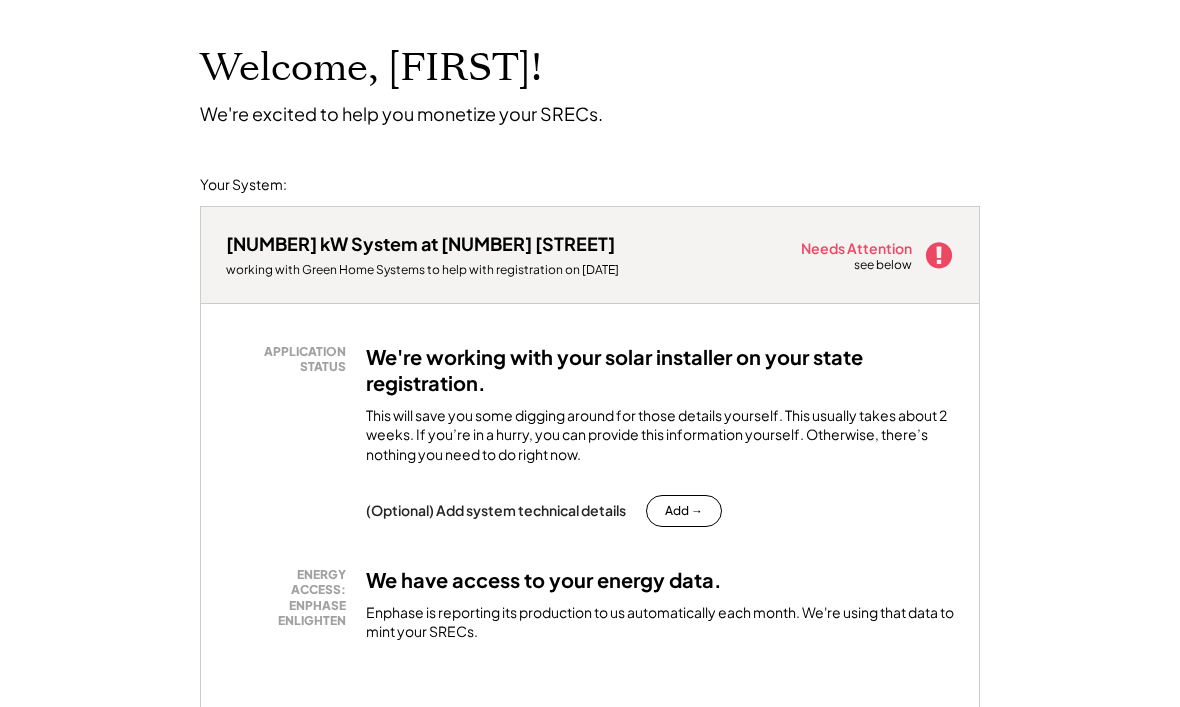 click on "Add →" at bounding box center (684, 511) 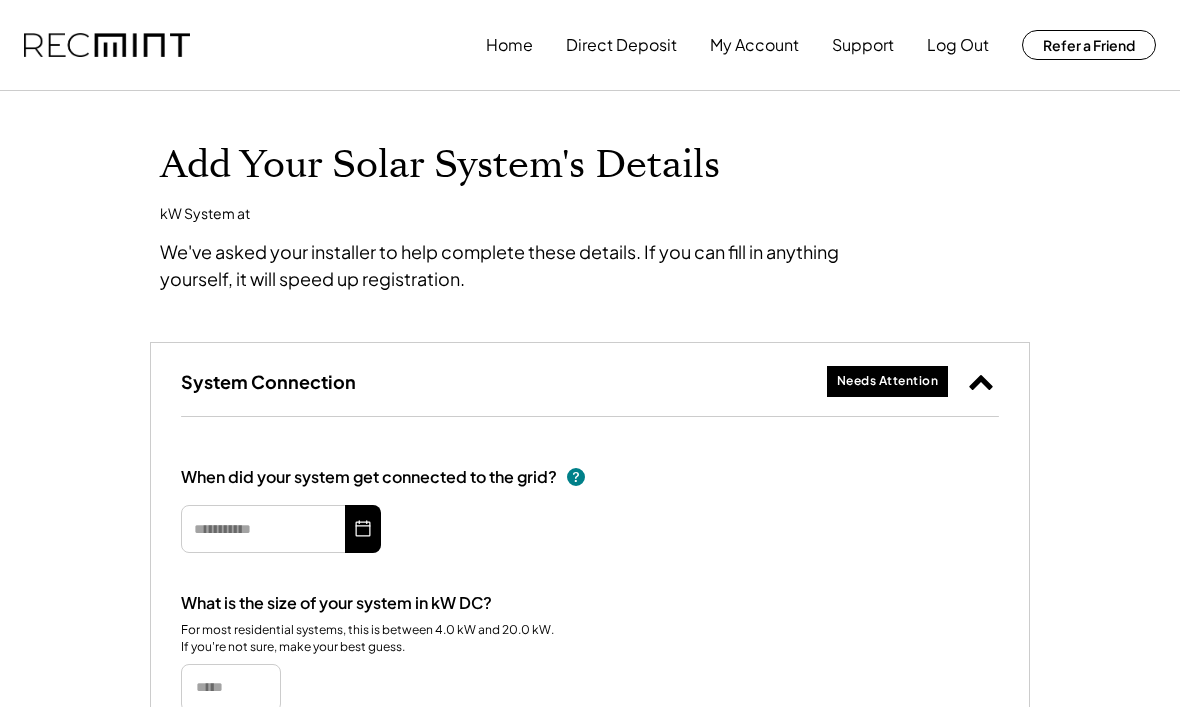 scroll, scrollTop: 0, scrollLeft: 0, axis: both 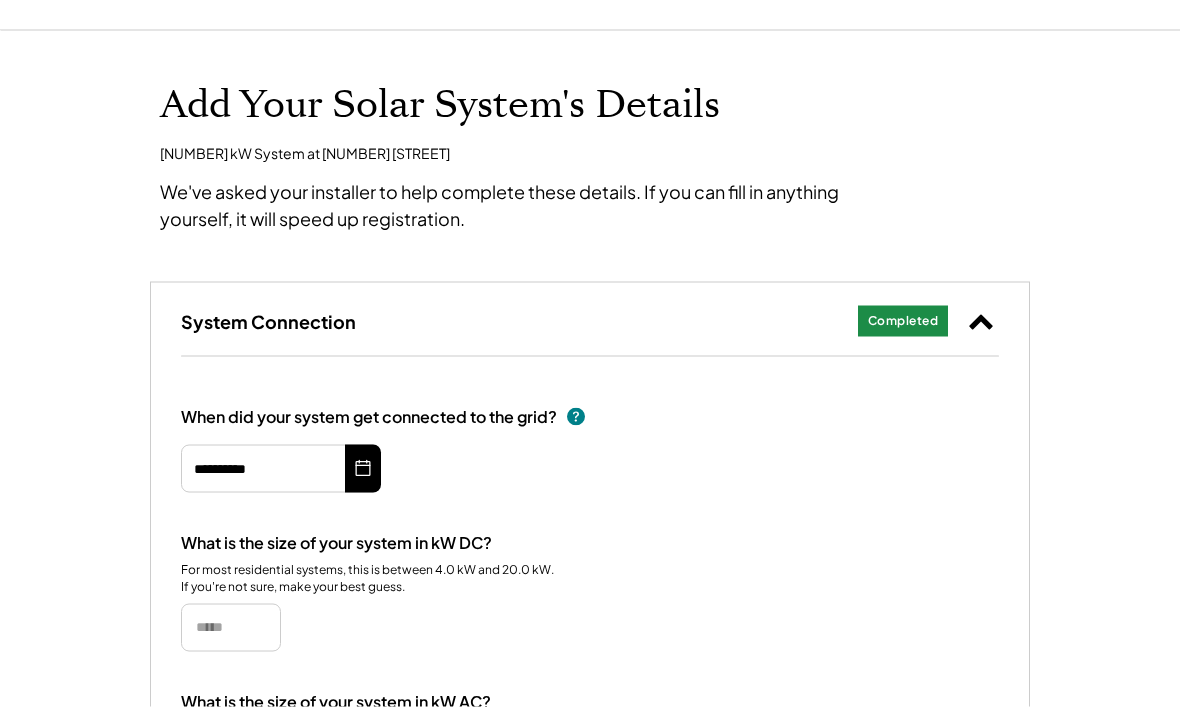click at bounding box center (981, 321) 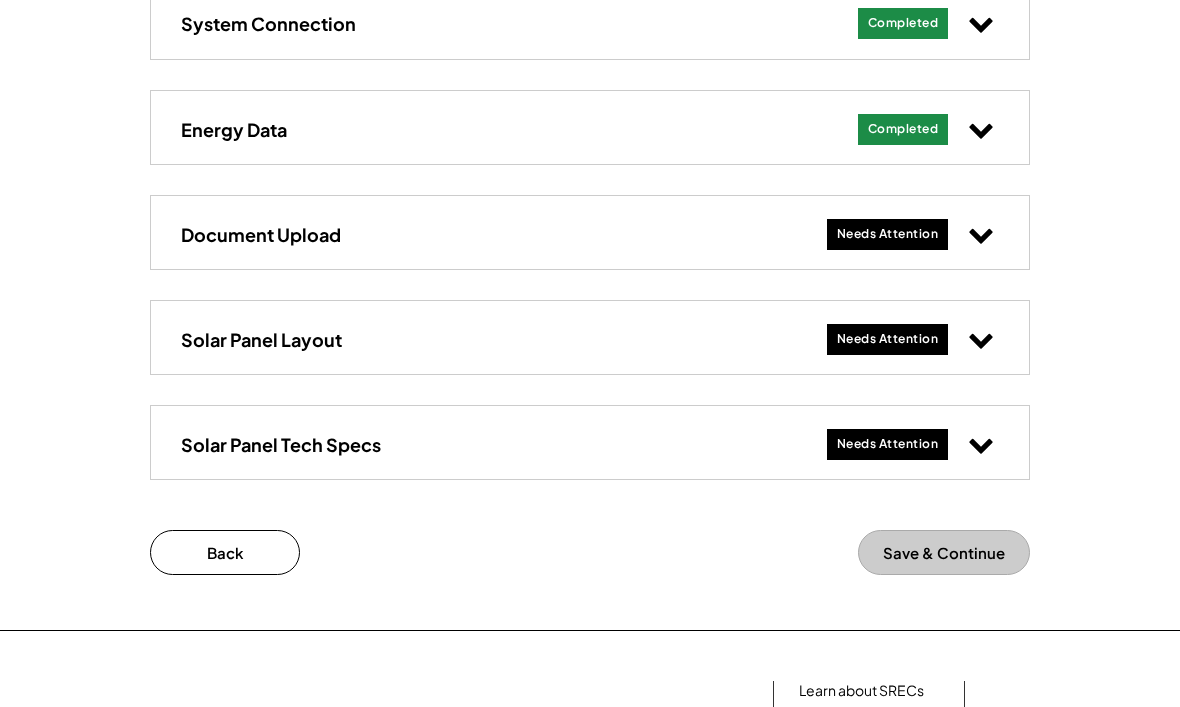 scroll, scrollTop: 328, scrollLeft: 0, axis: vertical 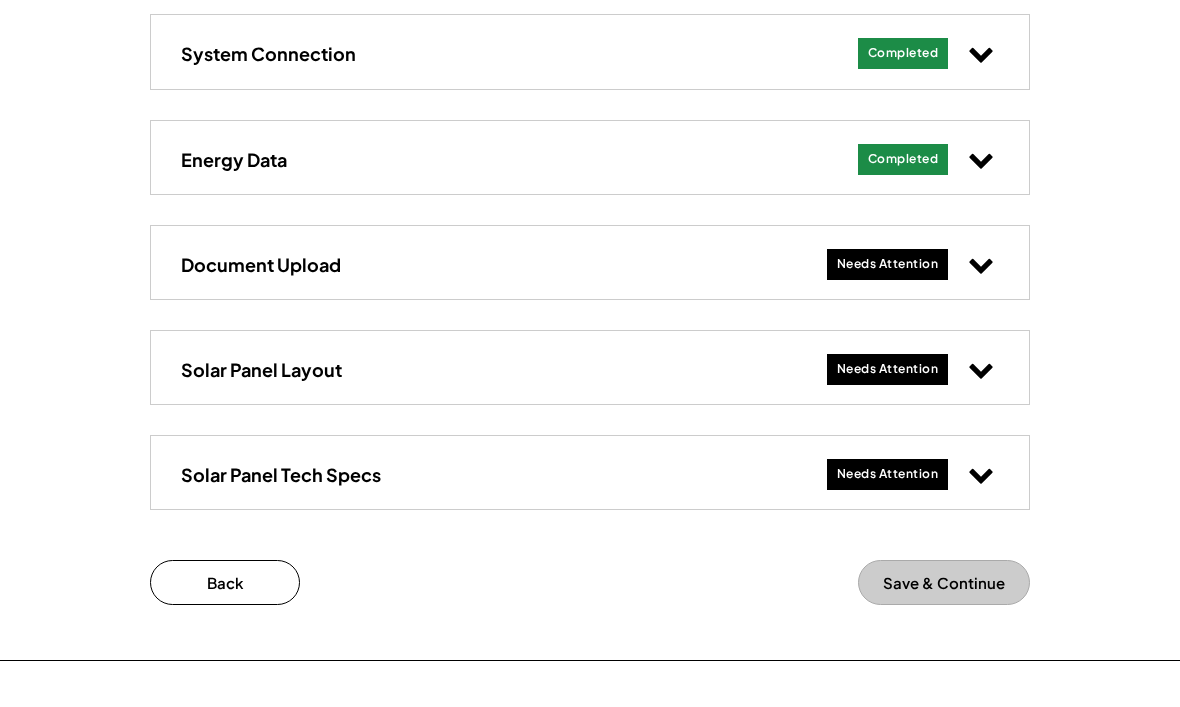 click on "Solar Panel Tech Specs" at bounding box center (281, 474) 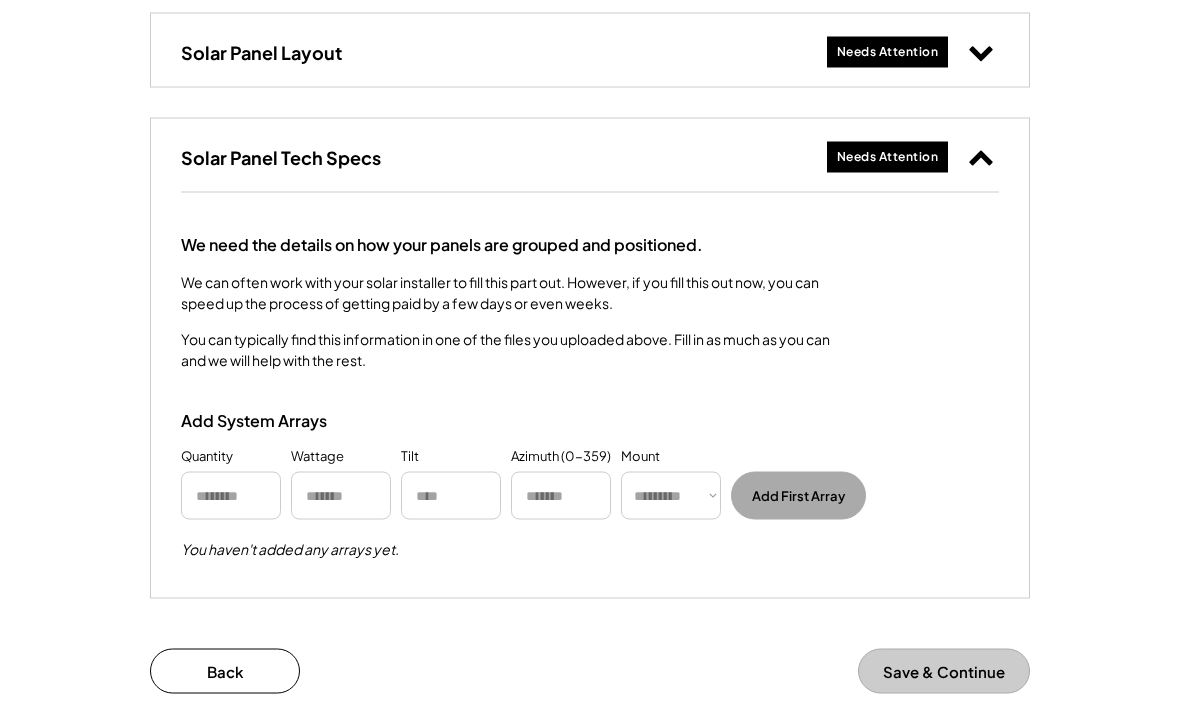 scroll, scrollTop: 646, scrollLeft: 0, axis: vertical 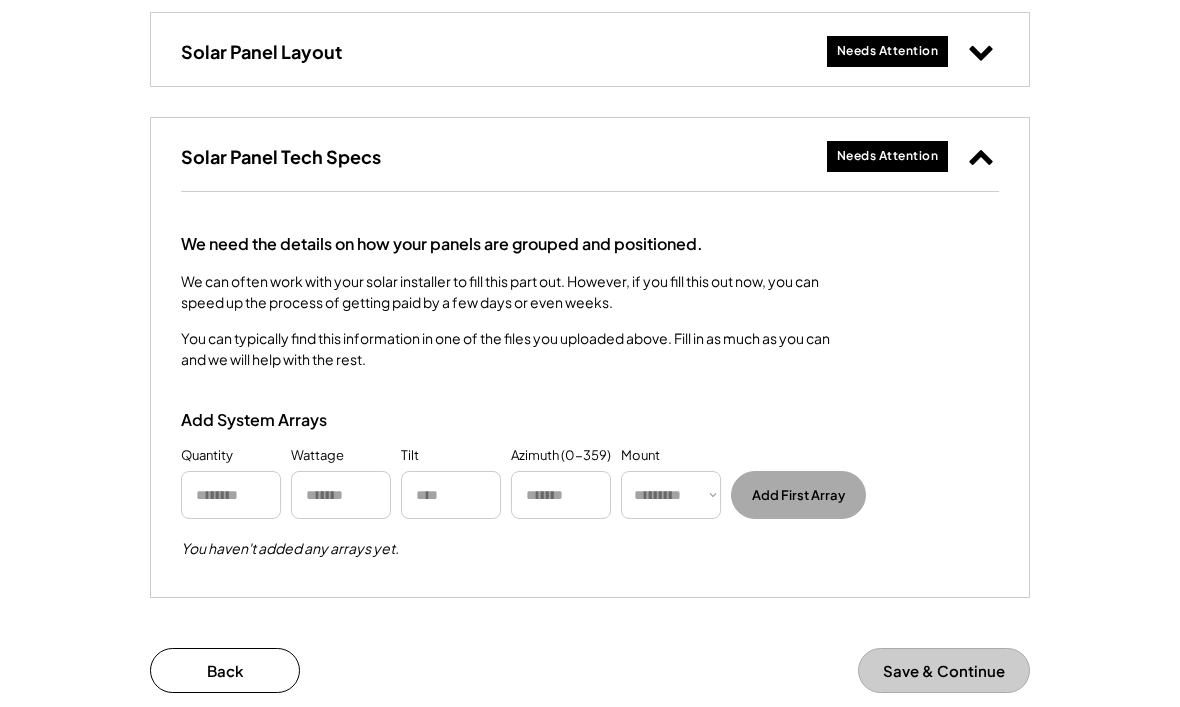 click at bounding box center (231, 495) 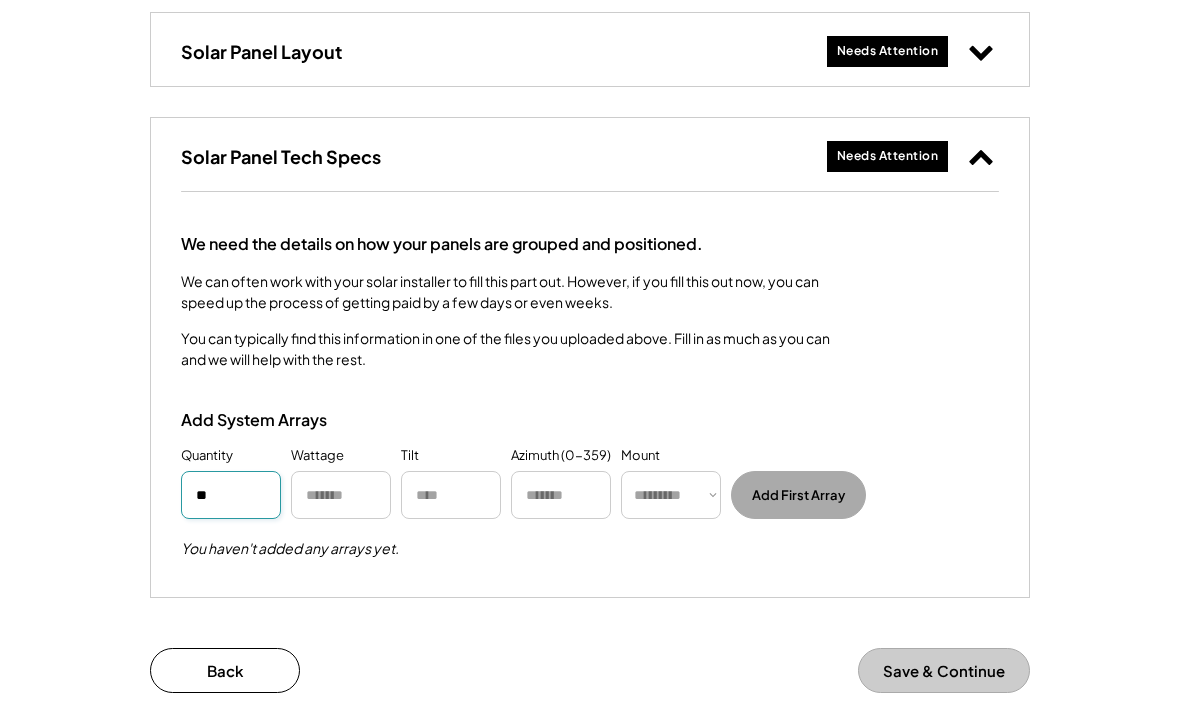 type on "**" 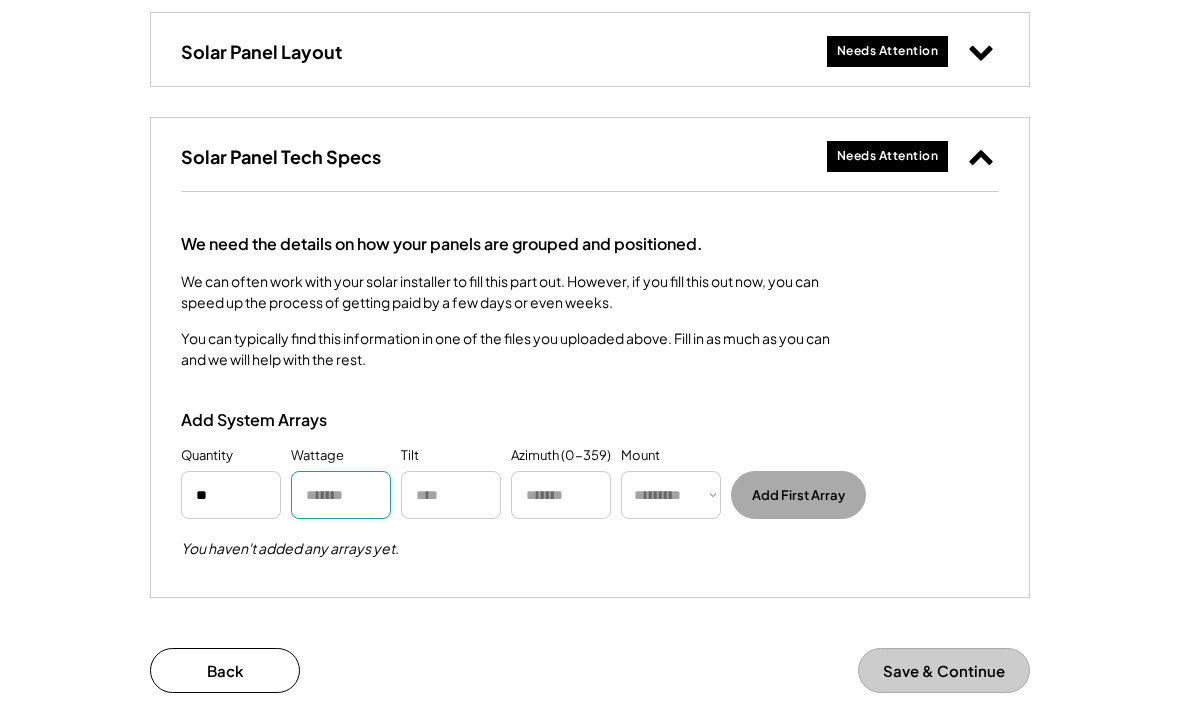 click on "********* **** ******" at bounding box center [671, 495] 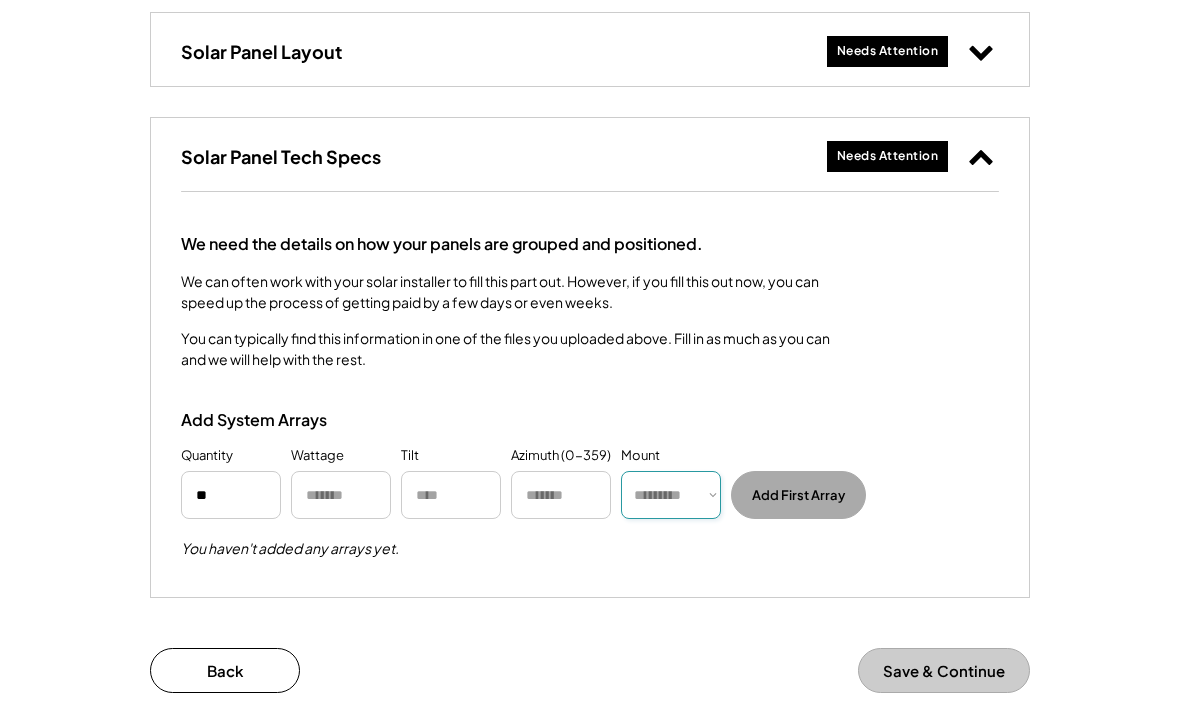 select on "******" 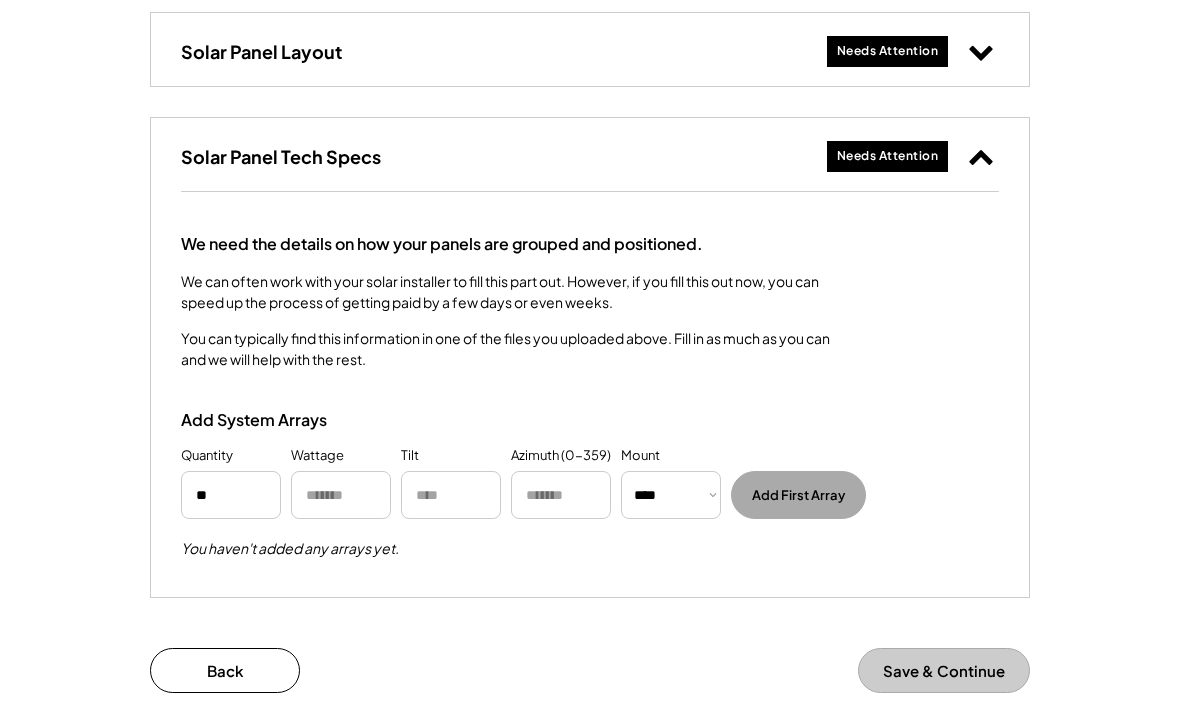 click at bounding box center (341, 495) 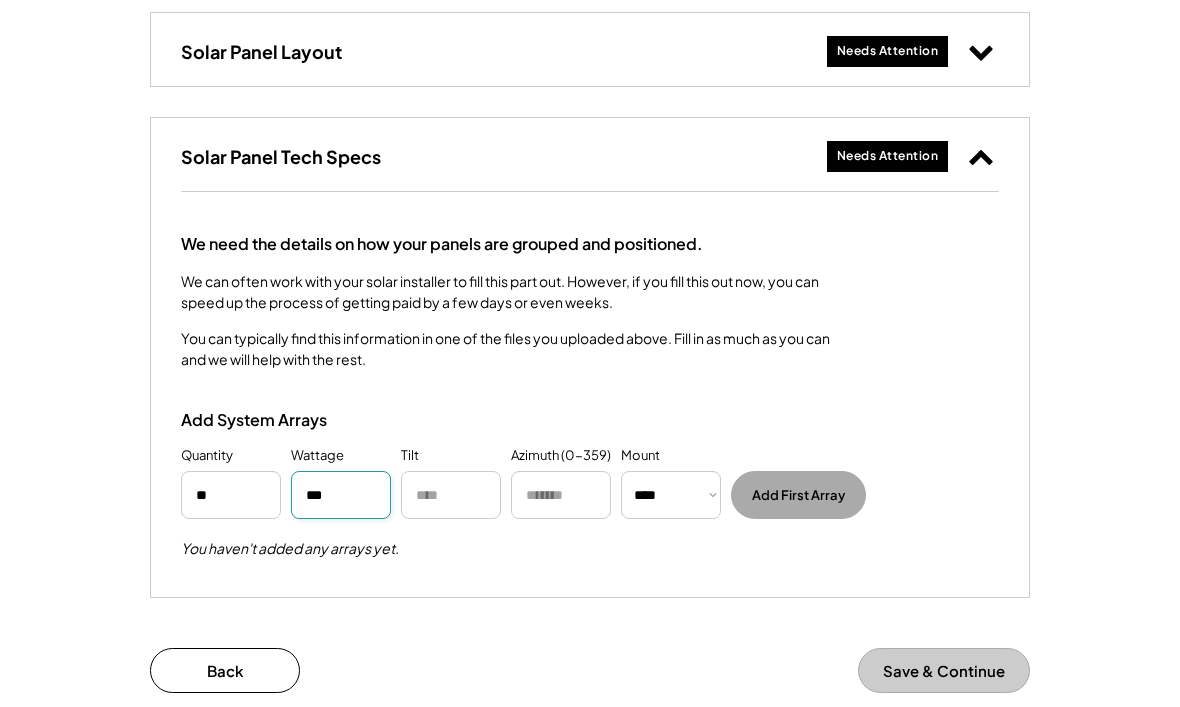 type on "***" 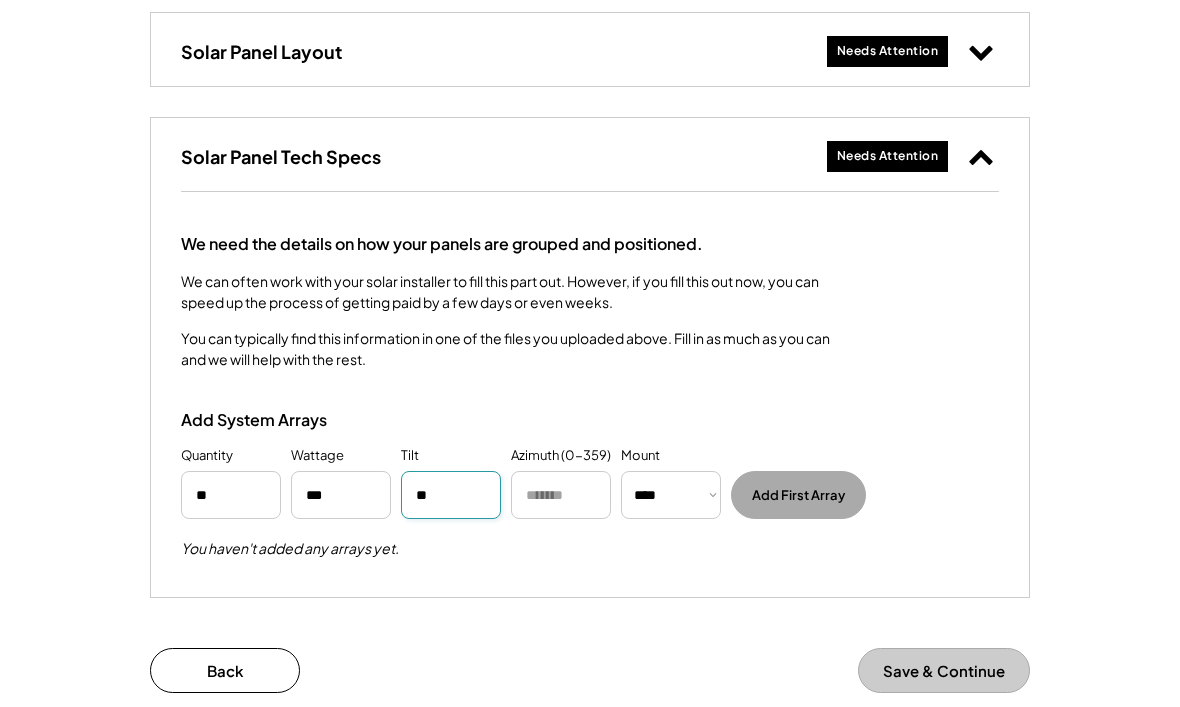 type on "**" 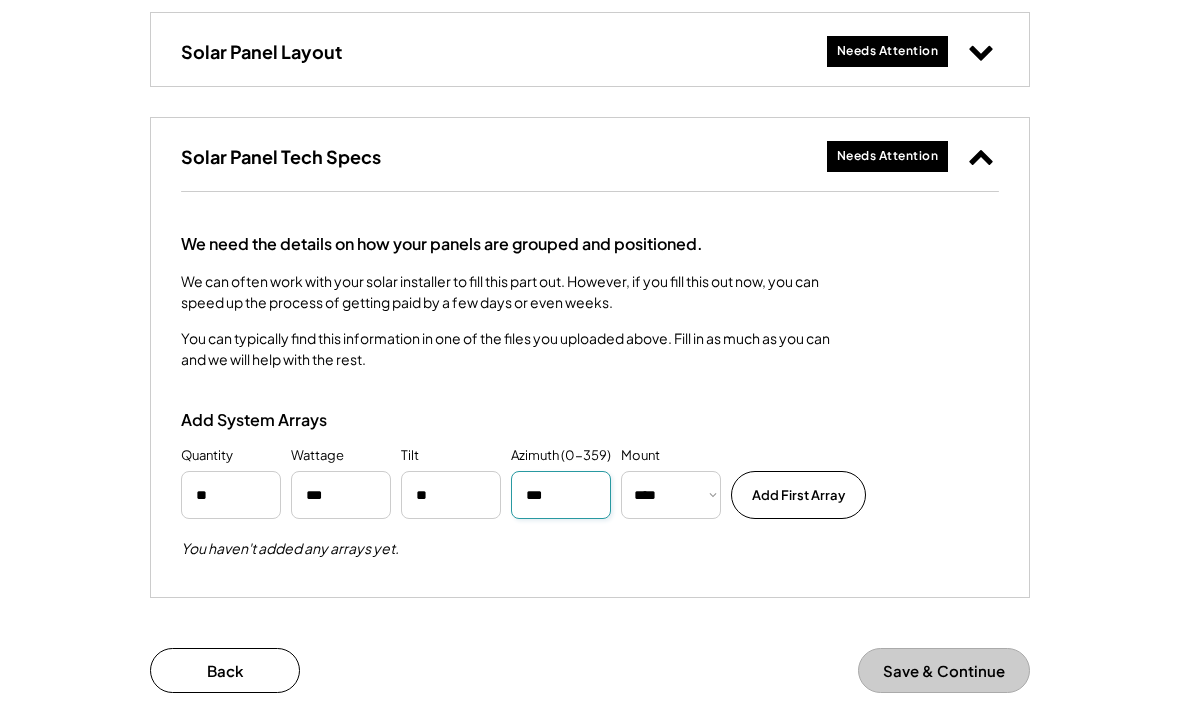 type on "***" 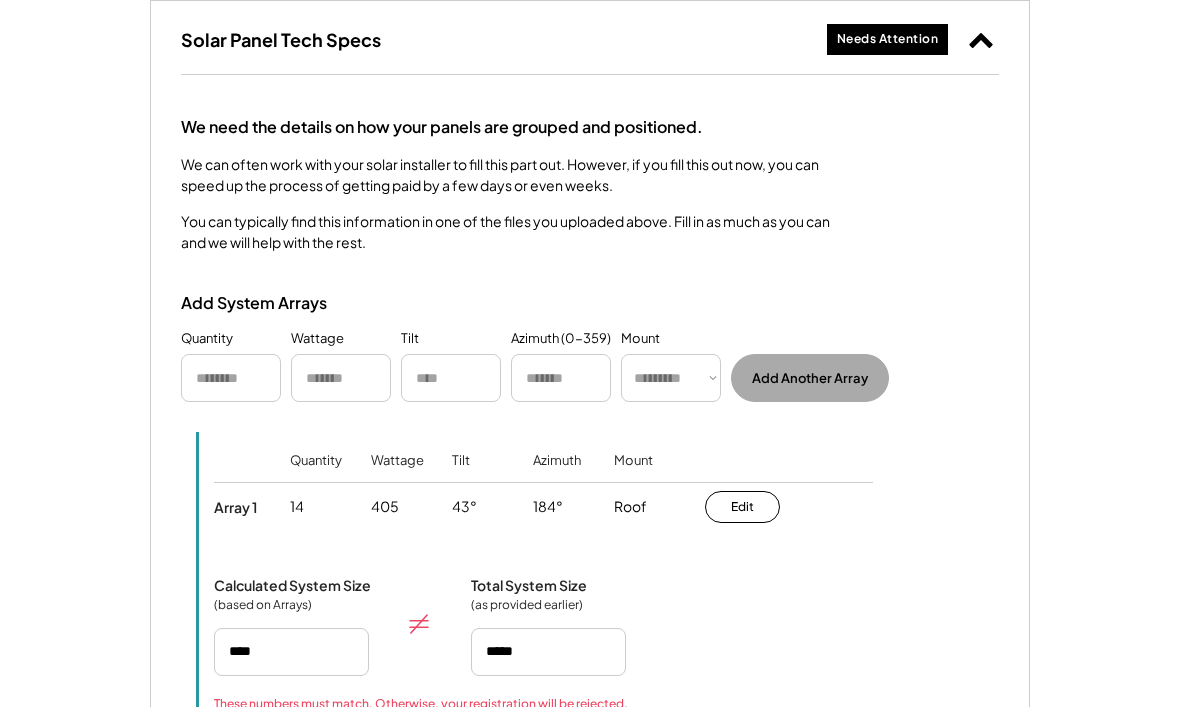 scroll, scrollTop: 768, scrollLeft: 0, axis: vertical 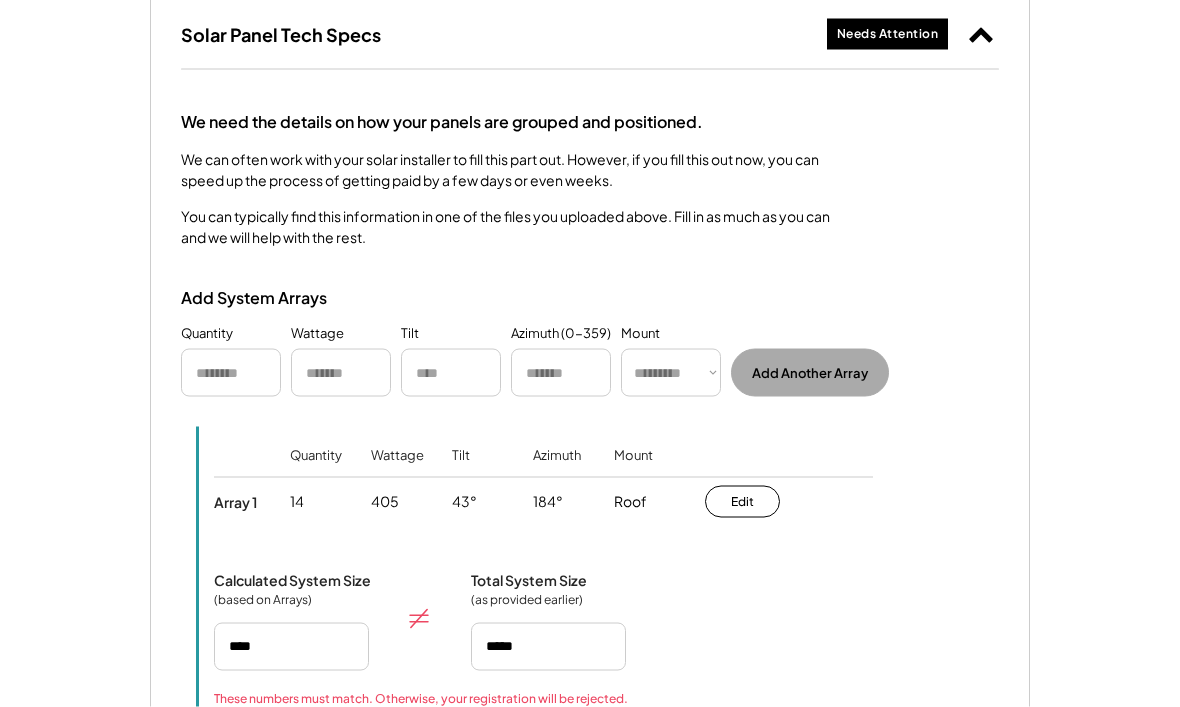 click at bounding box center [231, 373] 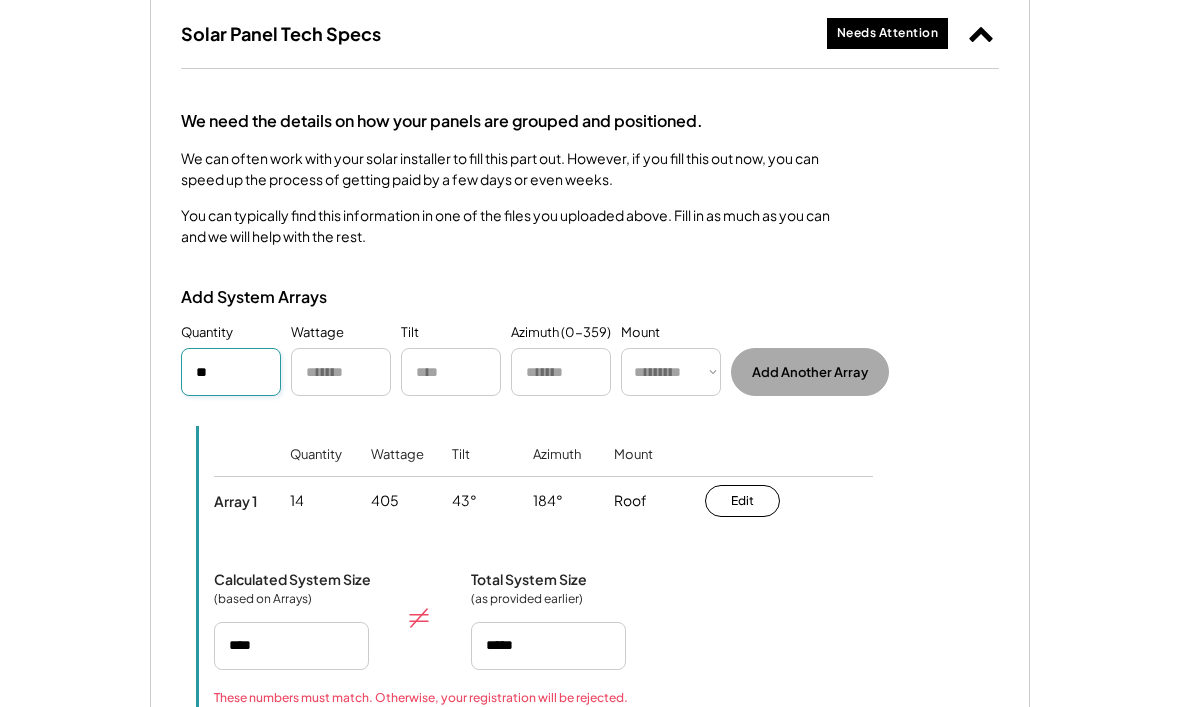 type on "**" 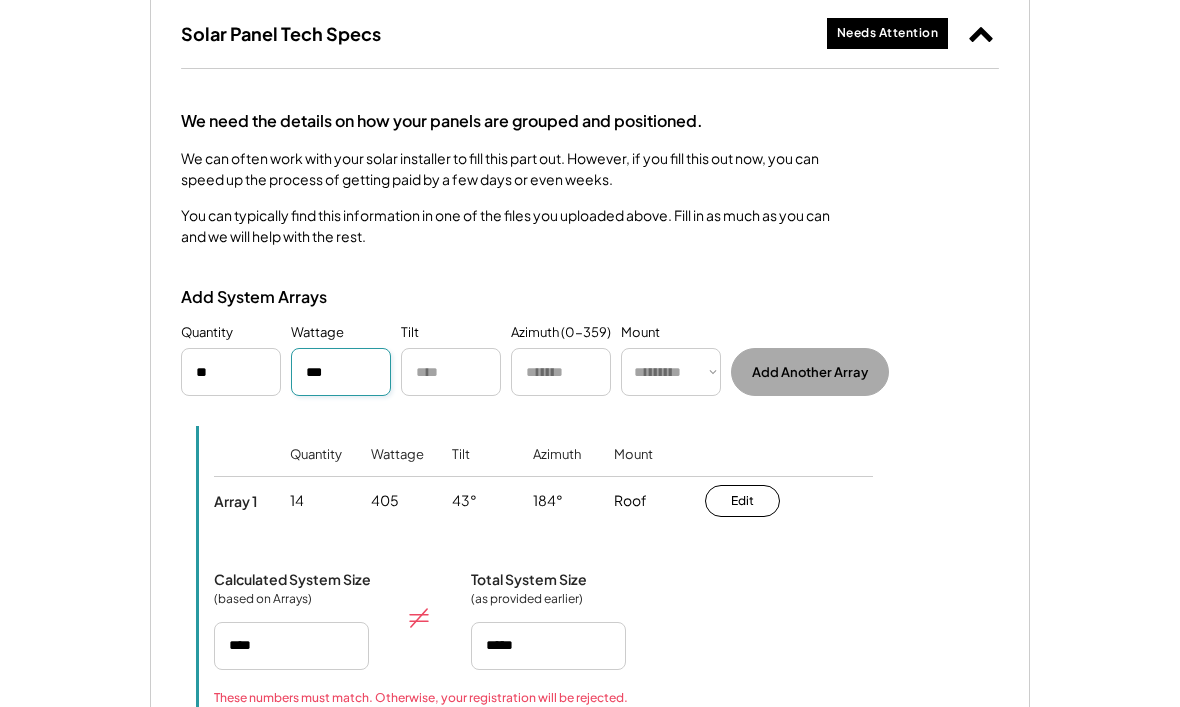 type on "***" 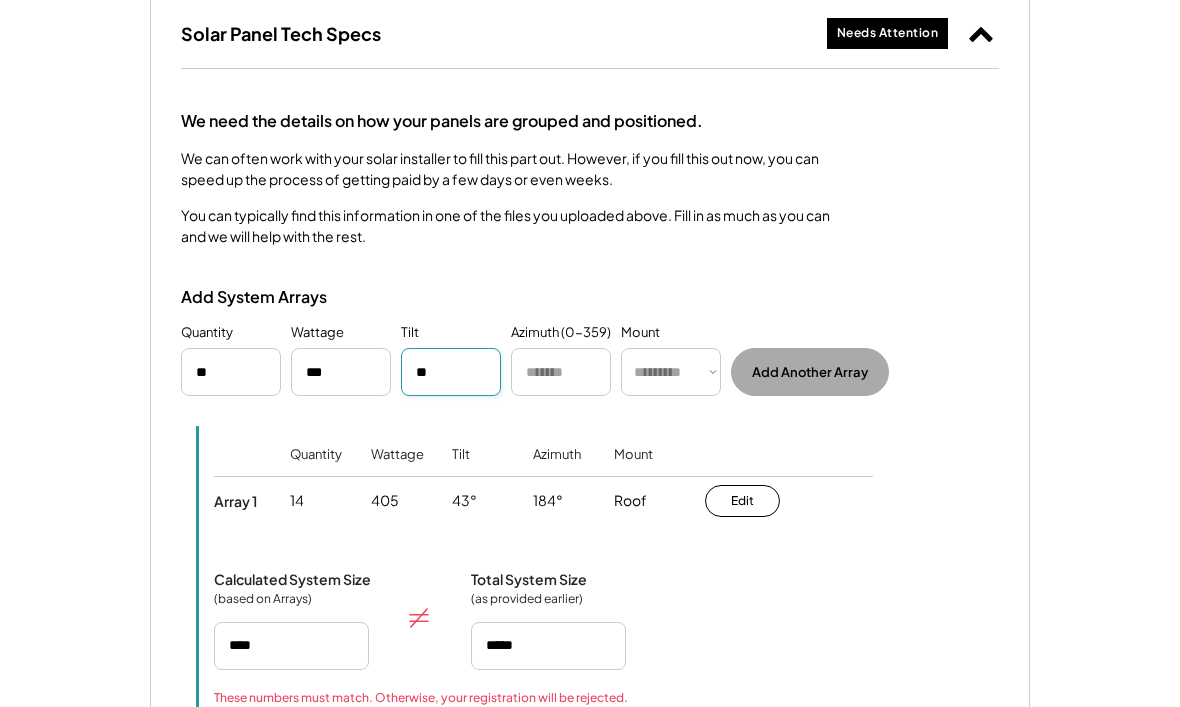 type on "**" 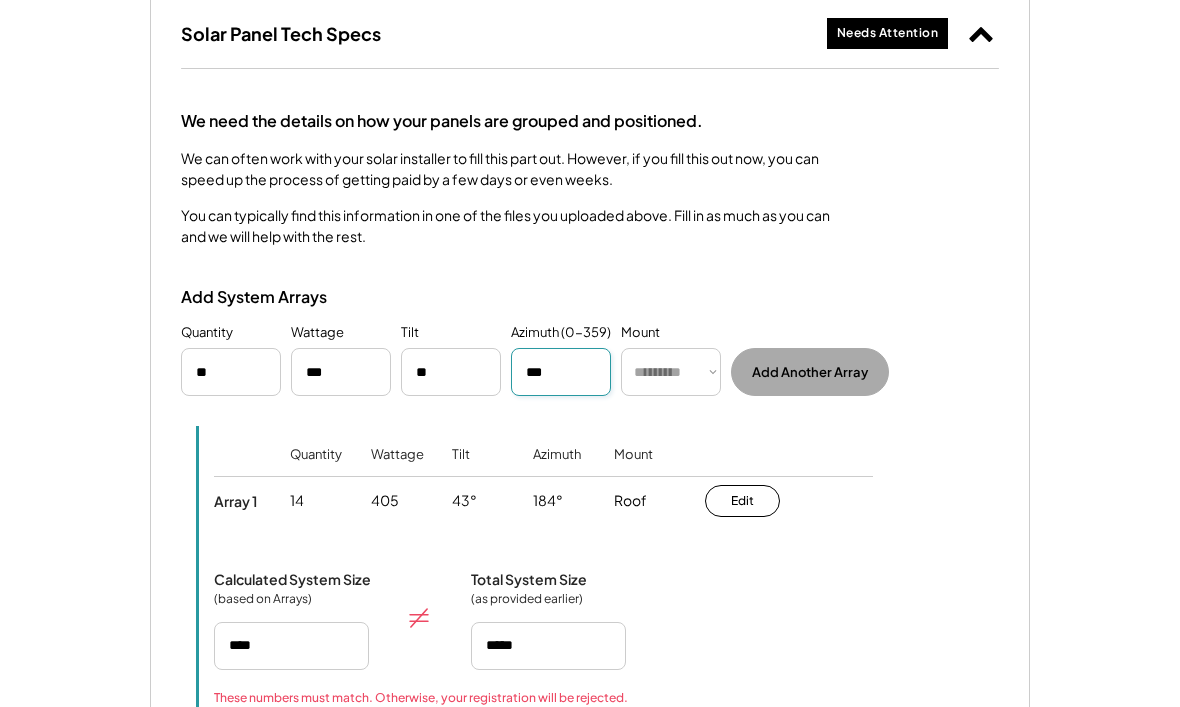 type on "***" 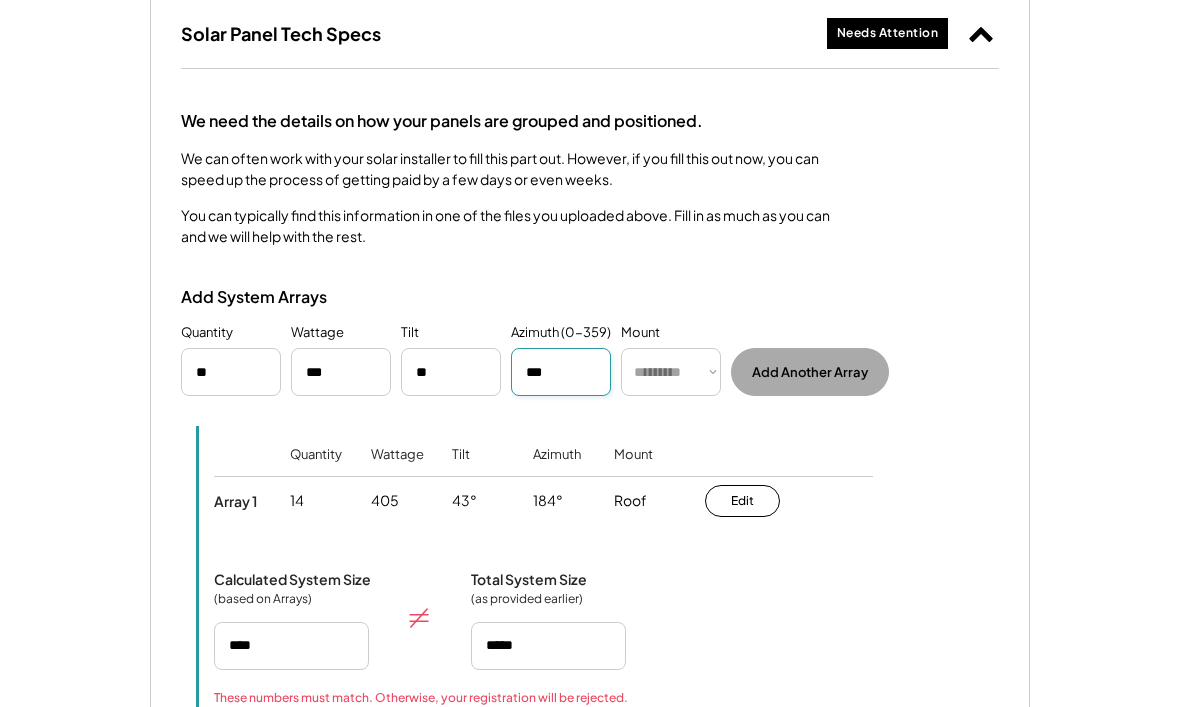 click on "********* **** ******" at bounding box center [671, 372] 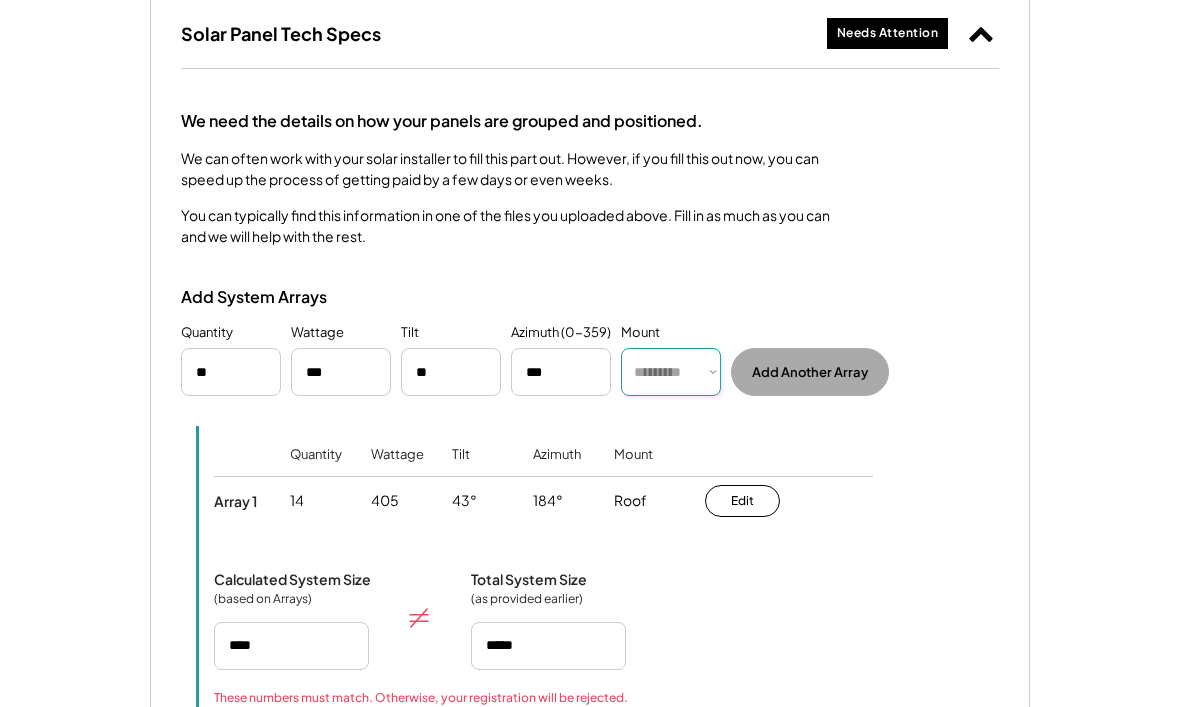 select on "******" 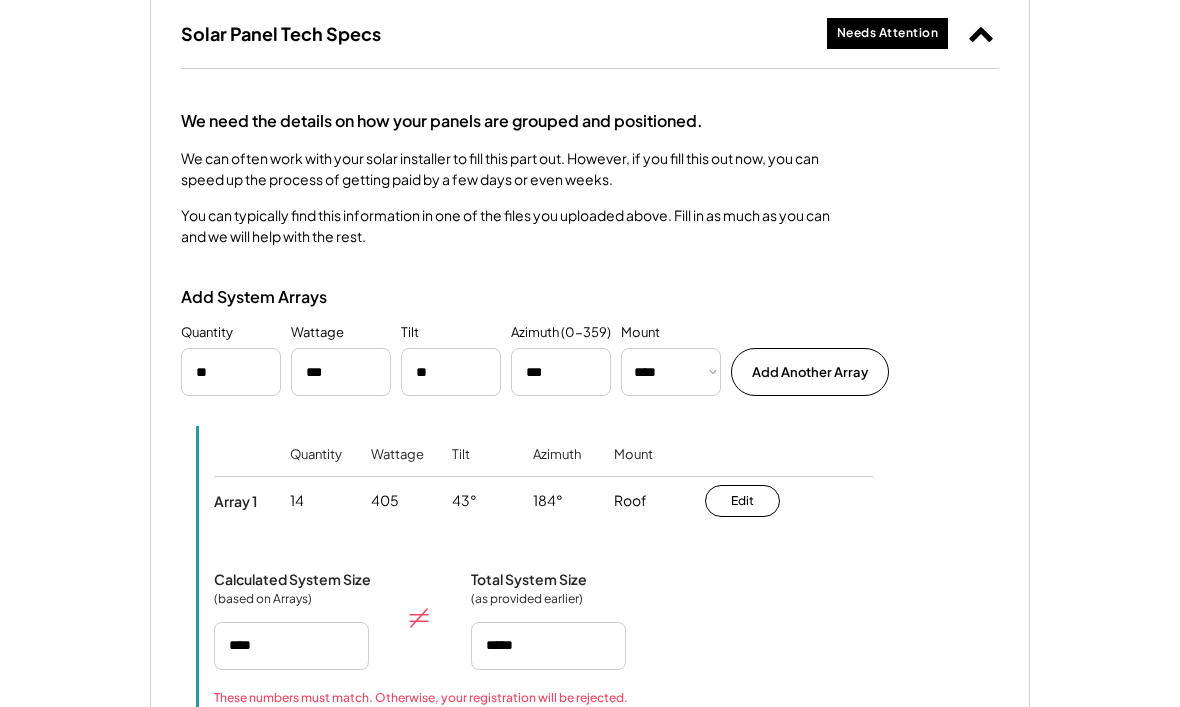 click on "Add Another Array" at bounding box center (810, 372) 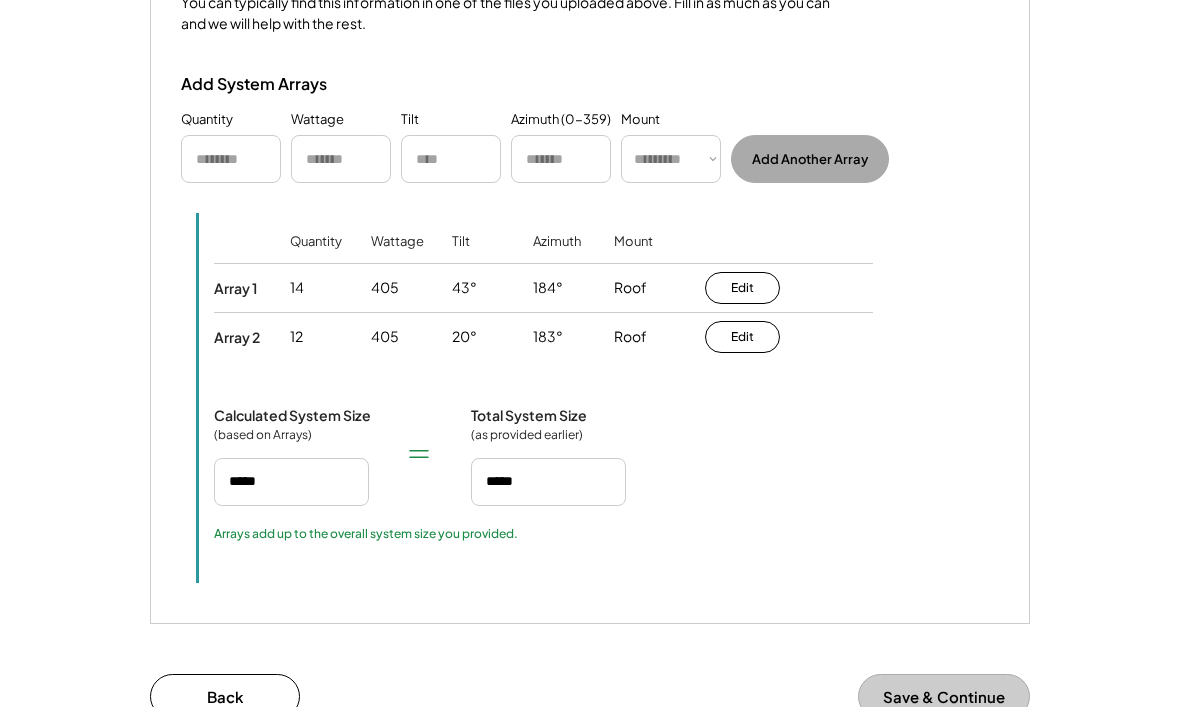 scroll, scrollTop: 991, scrollLeft: 0, axis: vertical 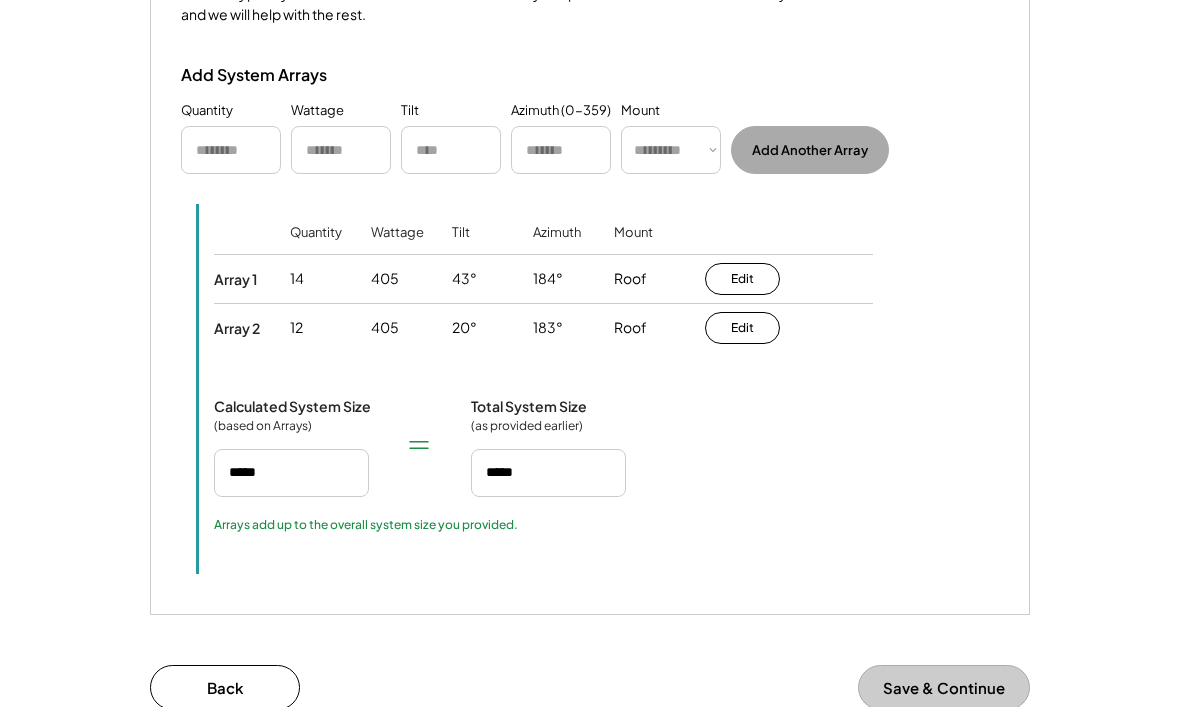click on "Save & Continue" at bounding box center [944, 687] 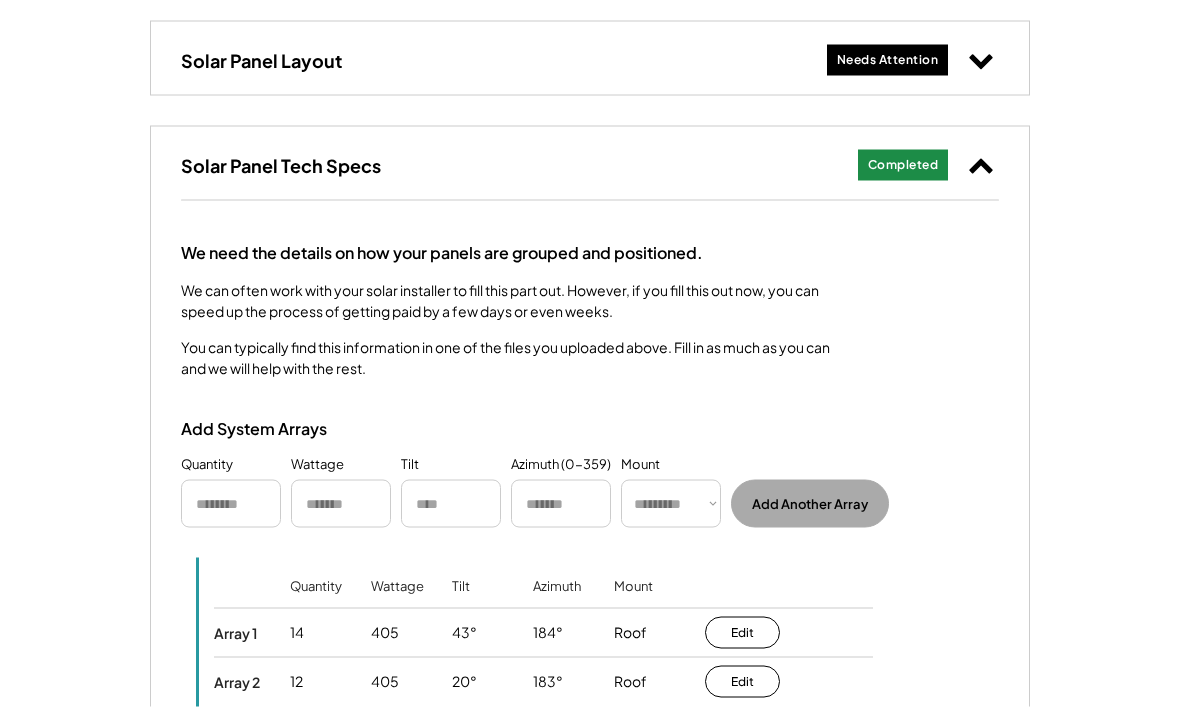 scroll, scrollTop: 635, scrollLeft: 0, axis: vertical 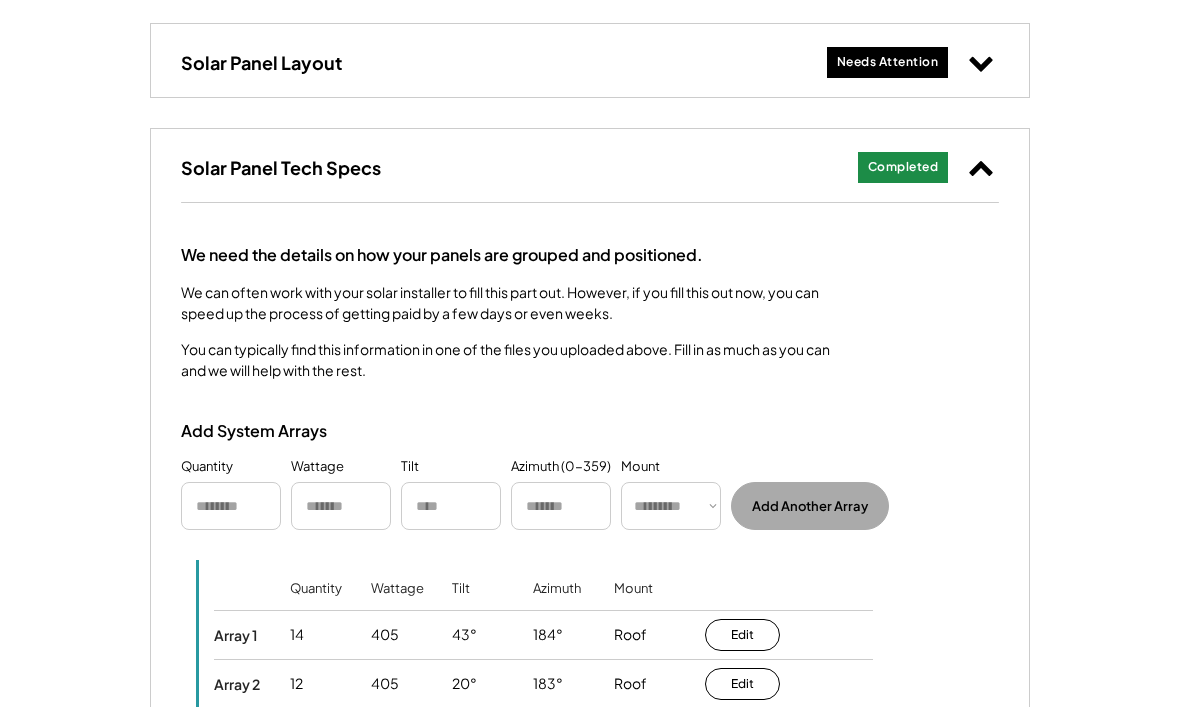 click 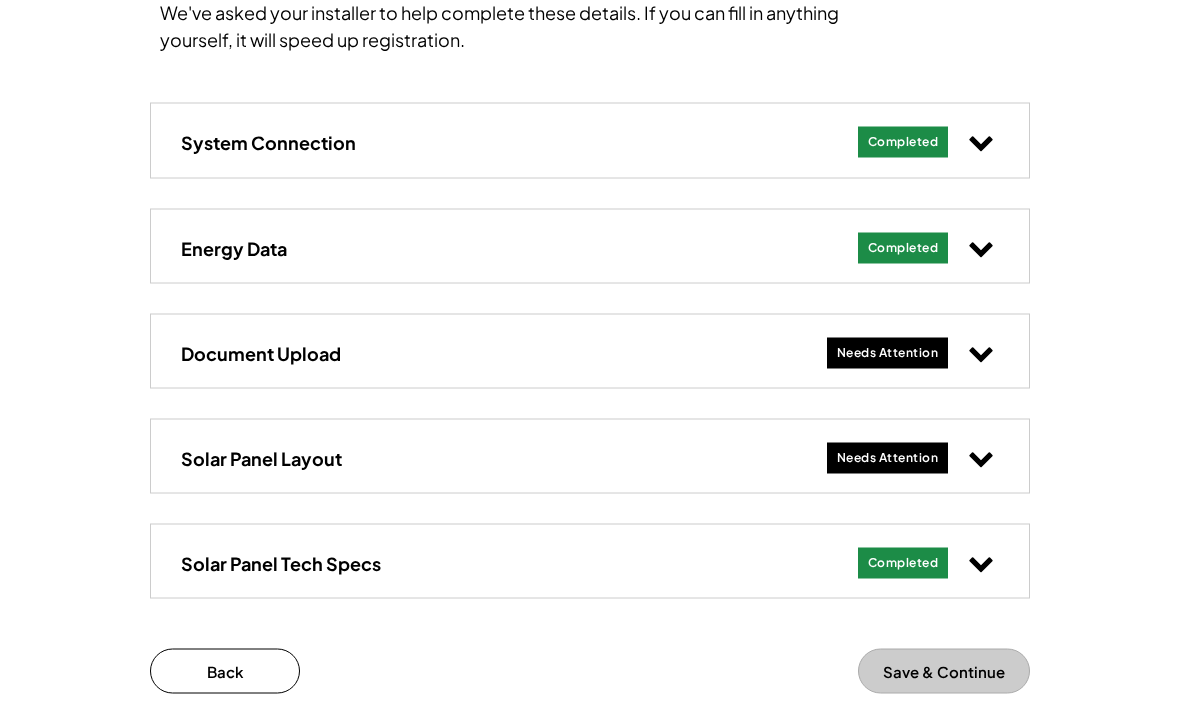 scroll, scrollTop: 233, scrollLeft: 0, axis: vertical 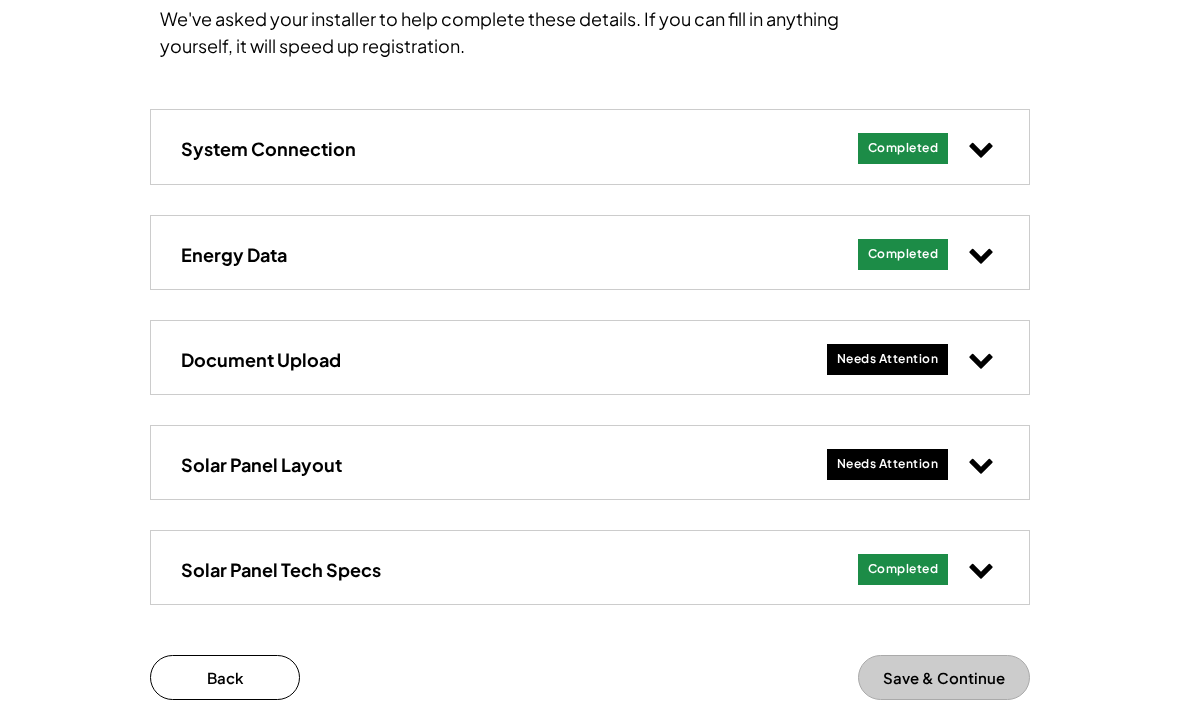 click on "Solar Panel Layout" at bounding box center (261, 464) 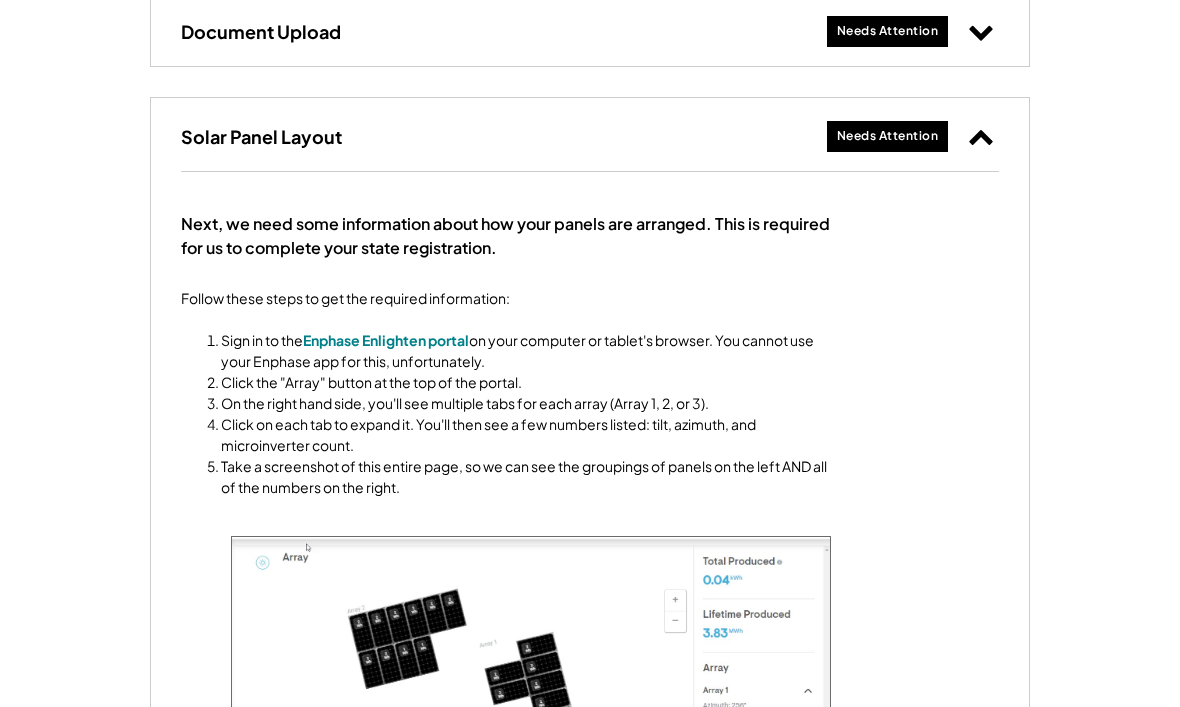 scroll, scrollTop: 516, scrollLeft: 0, axis: vertical 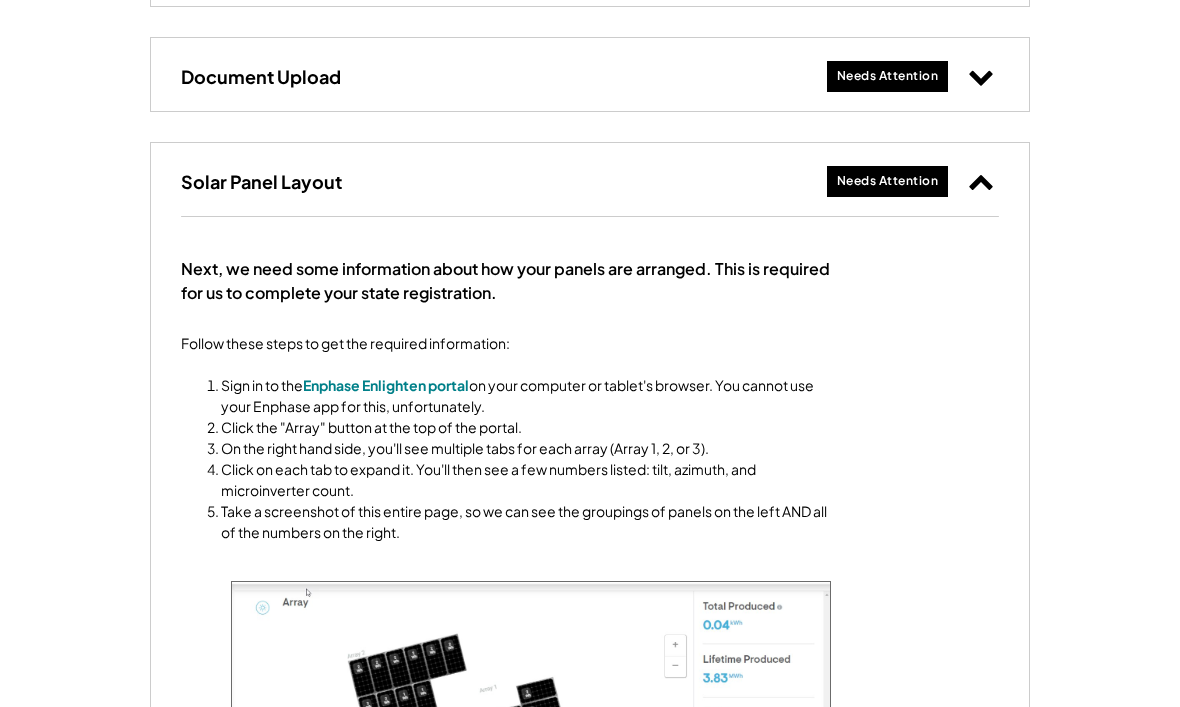 select on "**********" 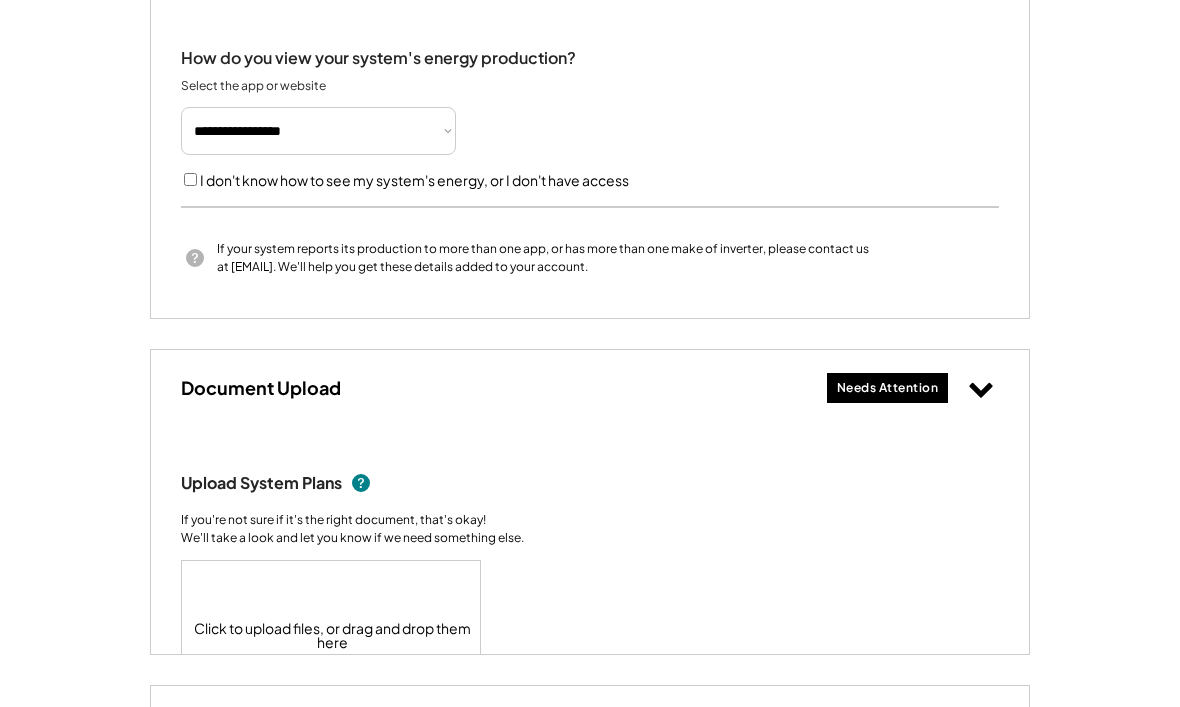 scroll, scrollTop: 526, scrollLeft: 0, axis: vertical 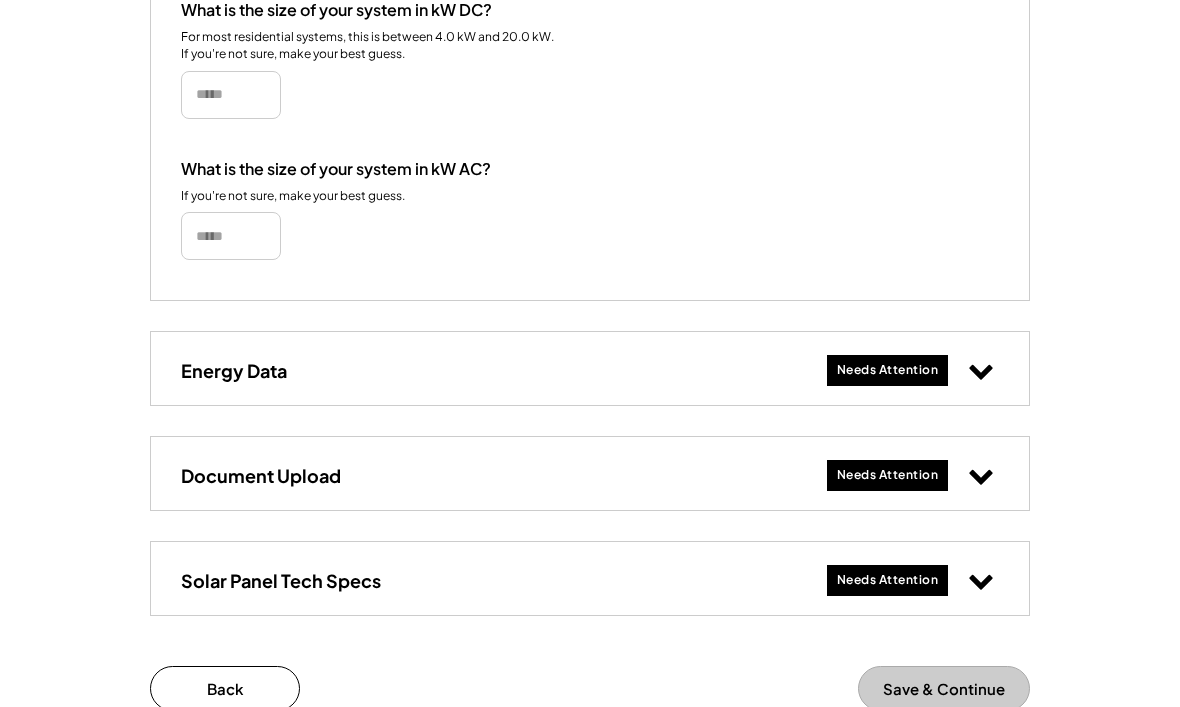 type on "**********" 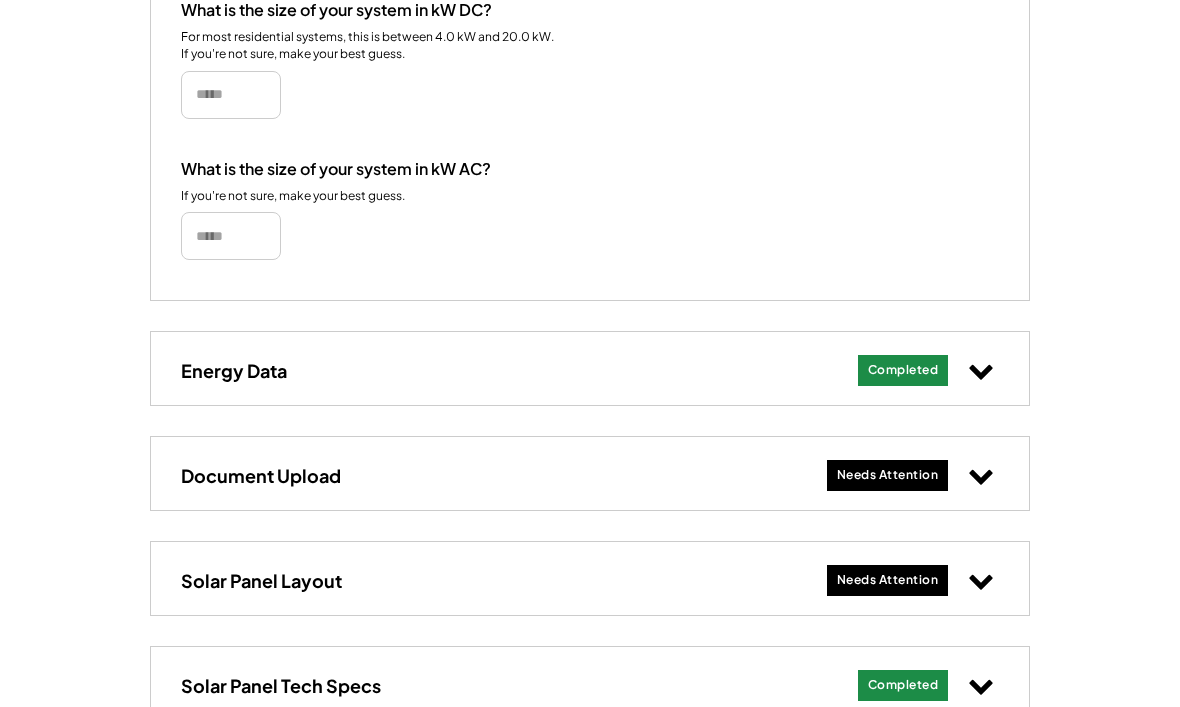 click 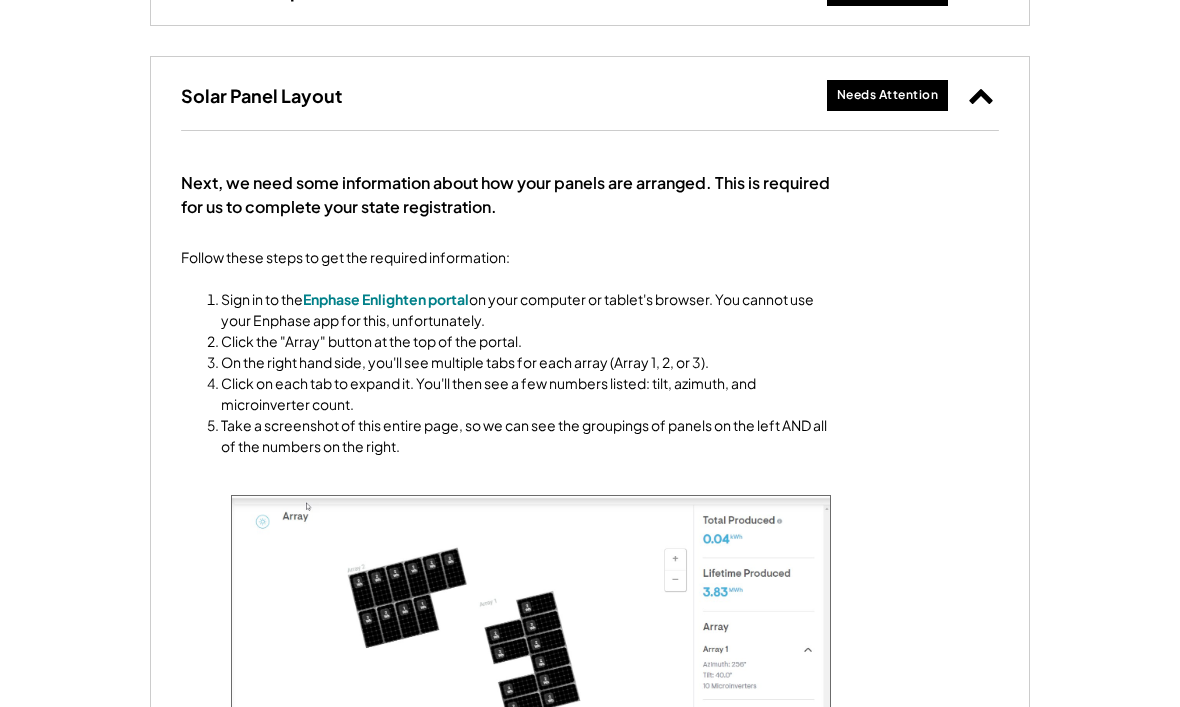 scroll, scrollTop: 1118, scrollLeft: 0, axis: vertical 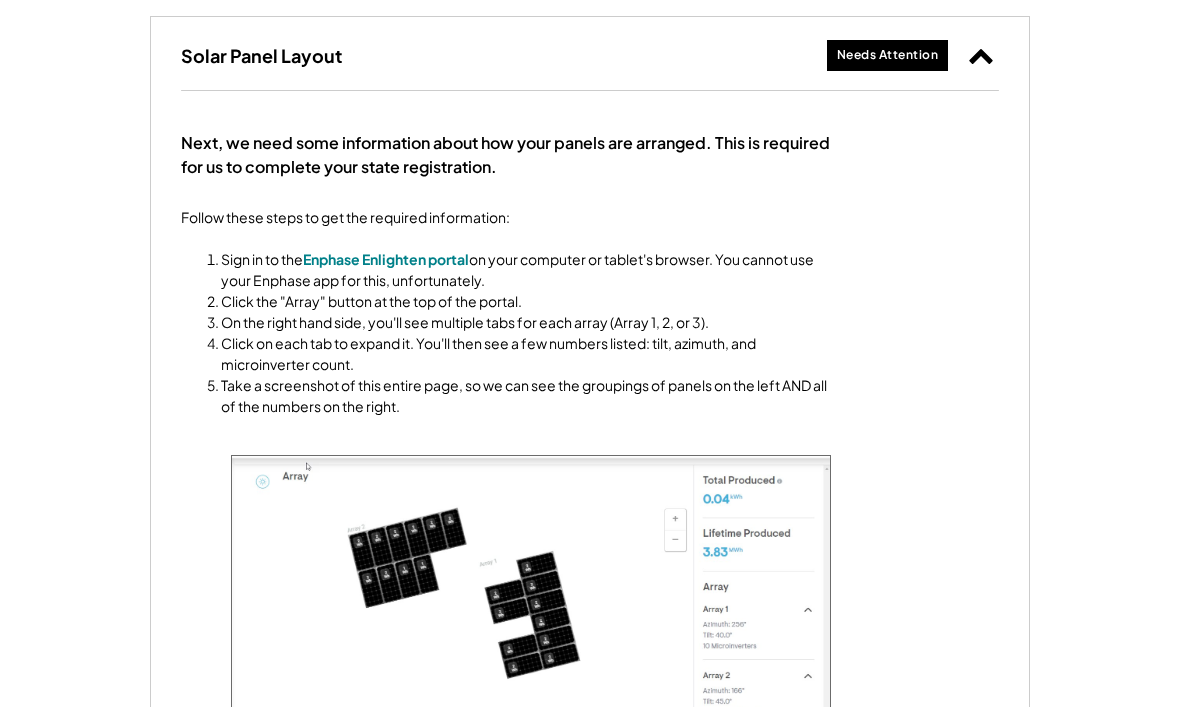select on "**********" 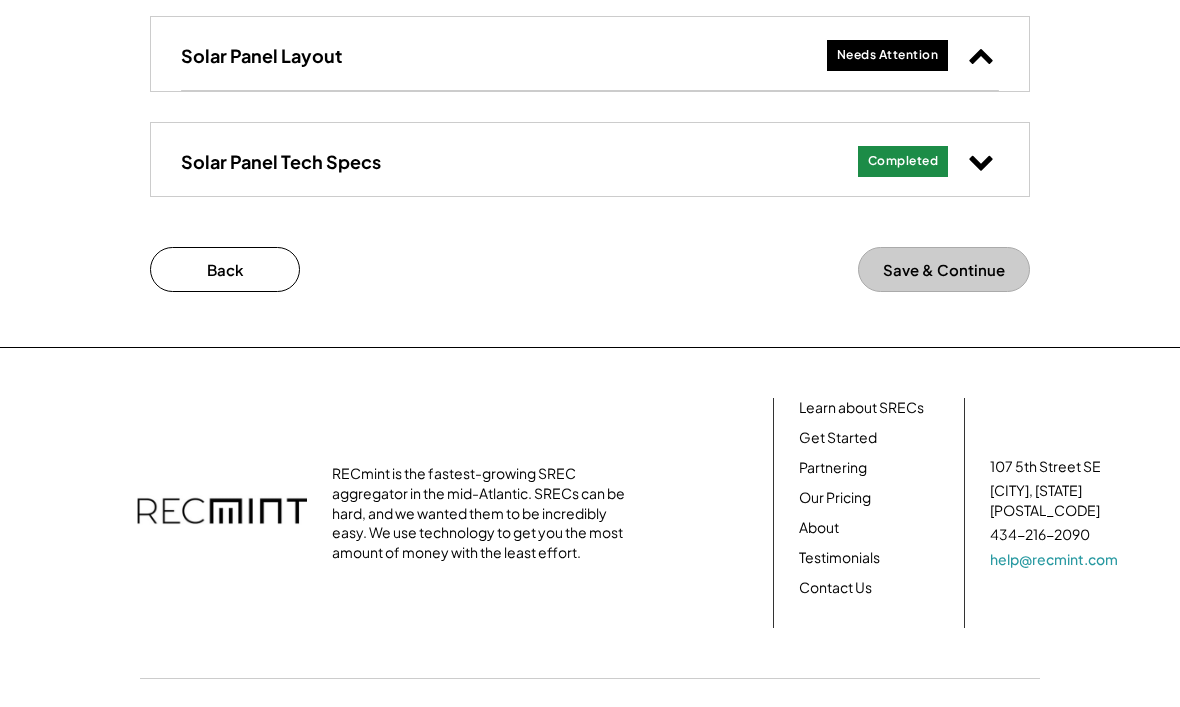 scroll, scrollTop: 1134, scrollLeft: 0, axis: vertical 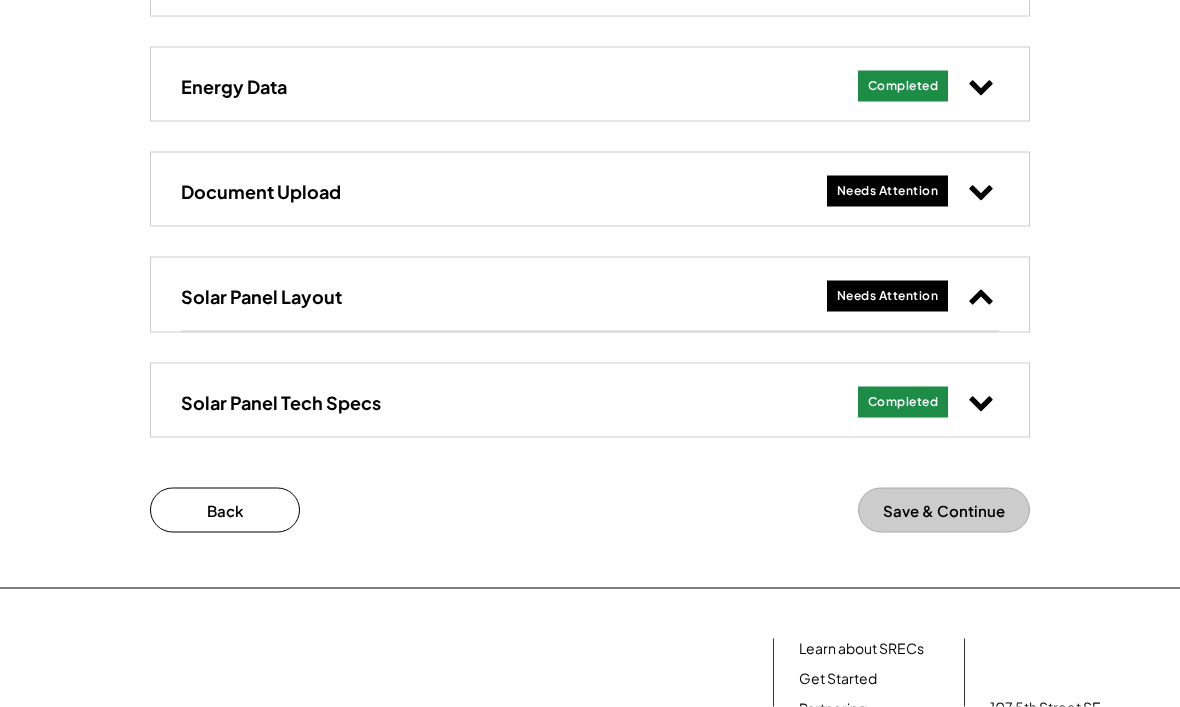 click 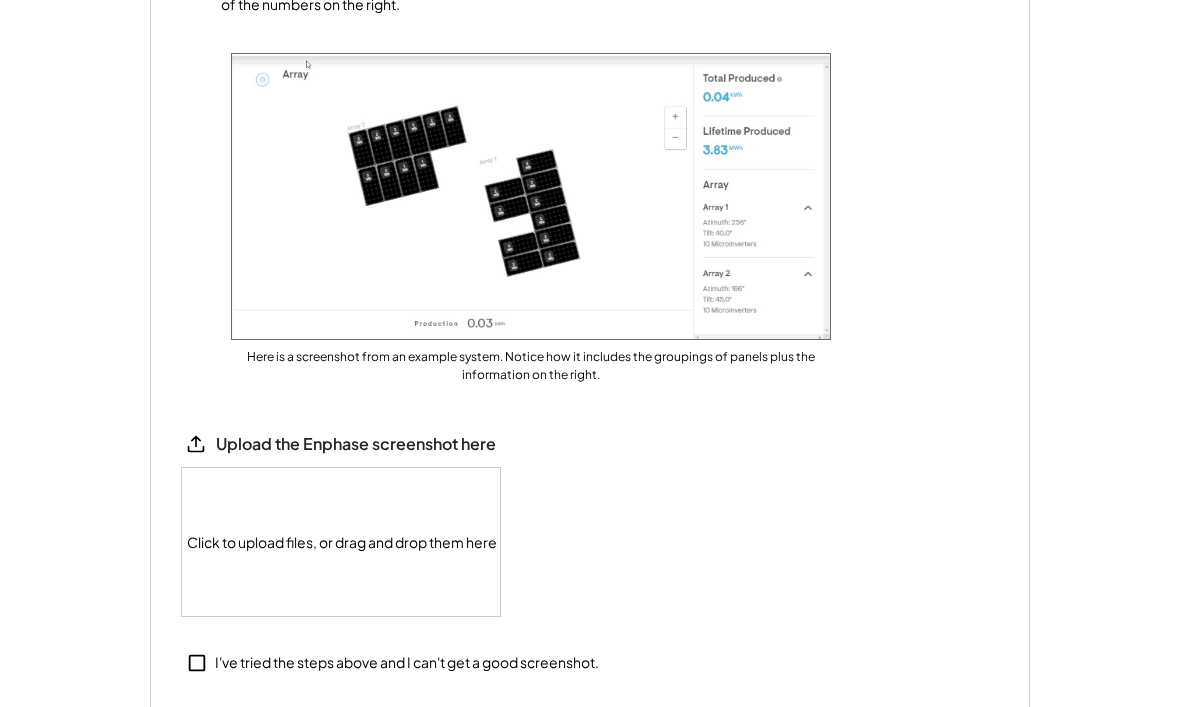 scroll, scrollTop: 1528, scrollLeft: 0, axis: vertical 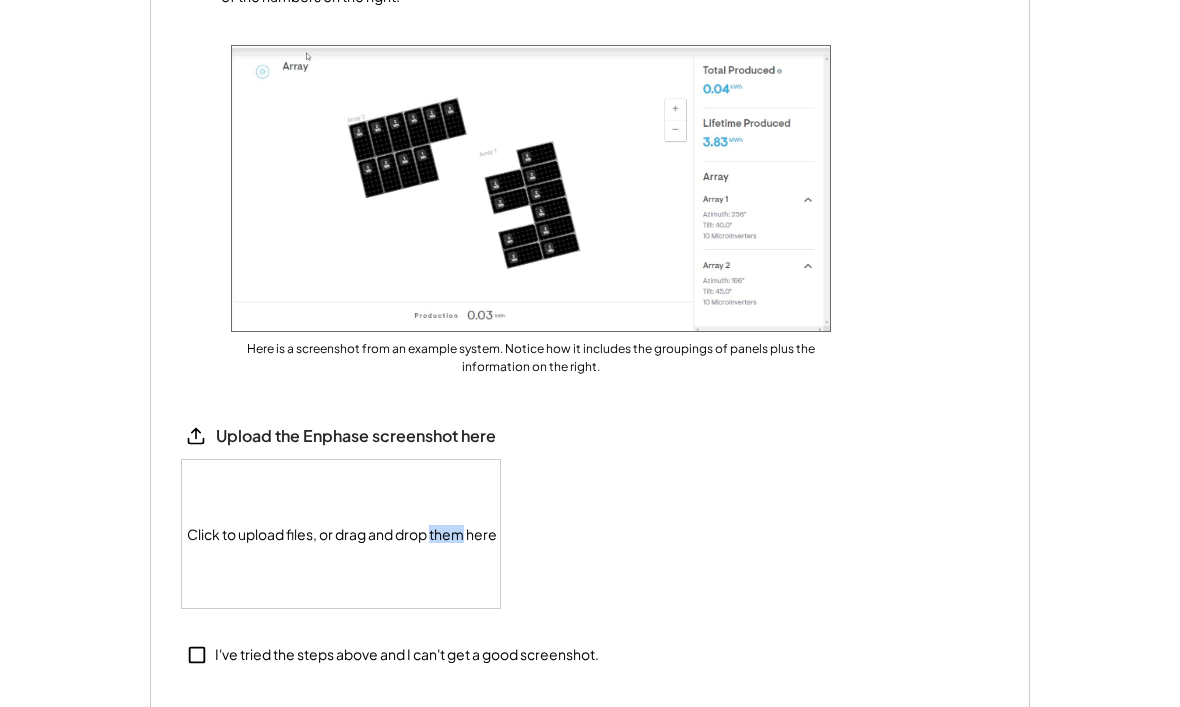 click on "Upload the Enphase screenshot here Click to upload files, or drag and drop them here" at bounding box center [590, 515] 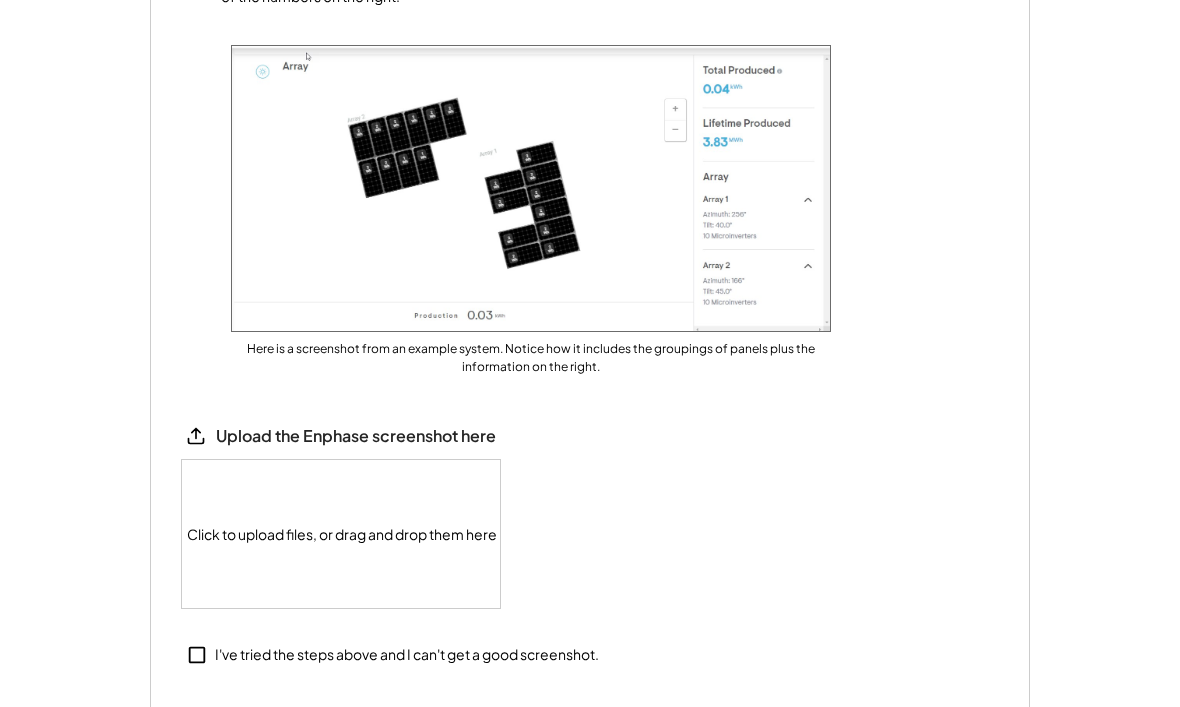 click 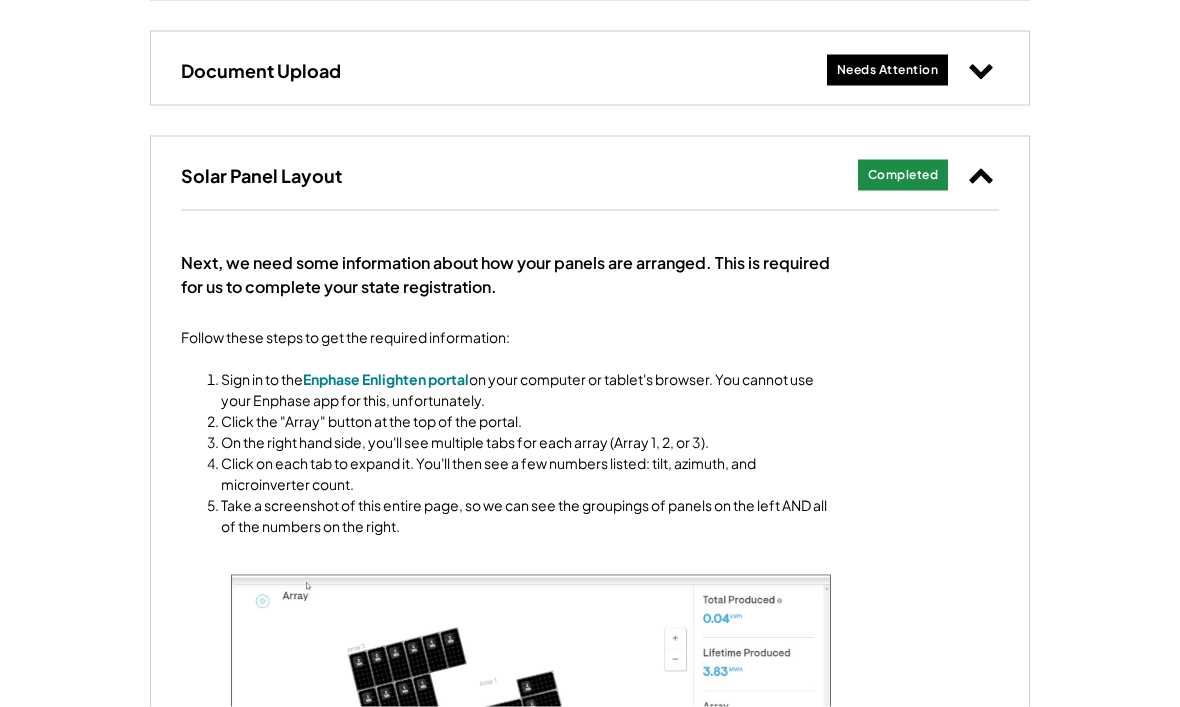 scroll, scrollTop: 1002, scrollLeft: 0, axis: vertical 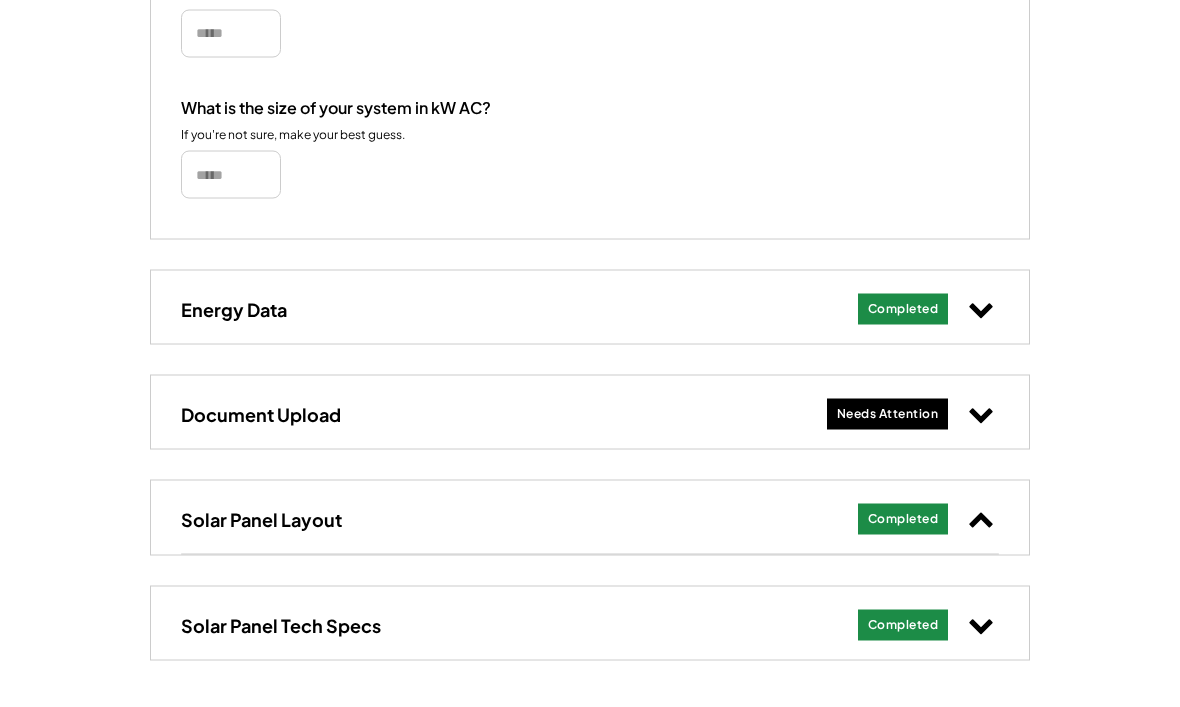 click 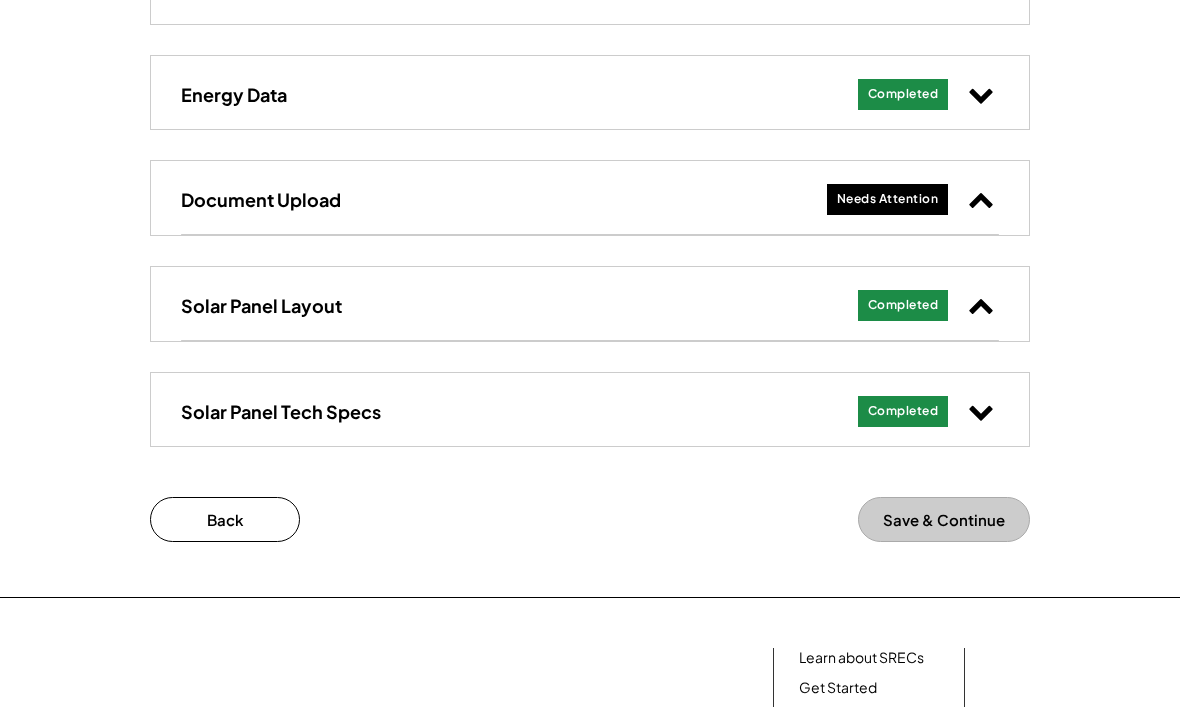 scroll, scrollTop: 902, scrollLeft: 0, axis: vertical 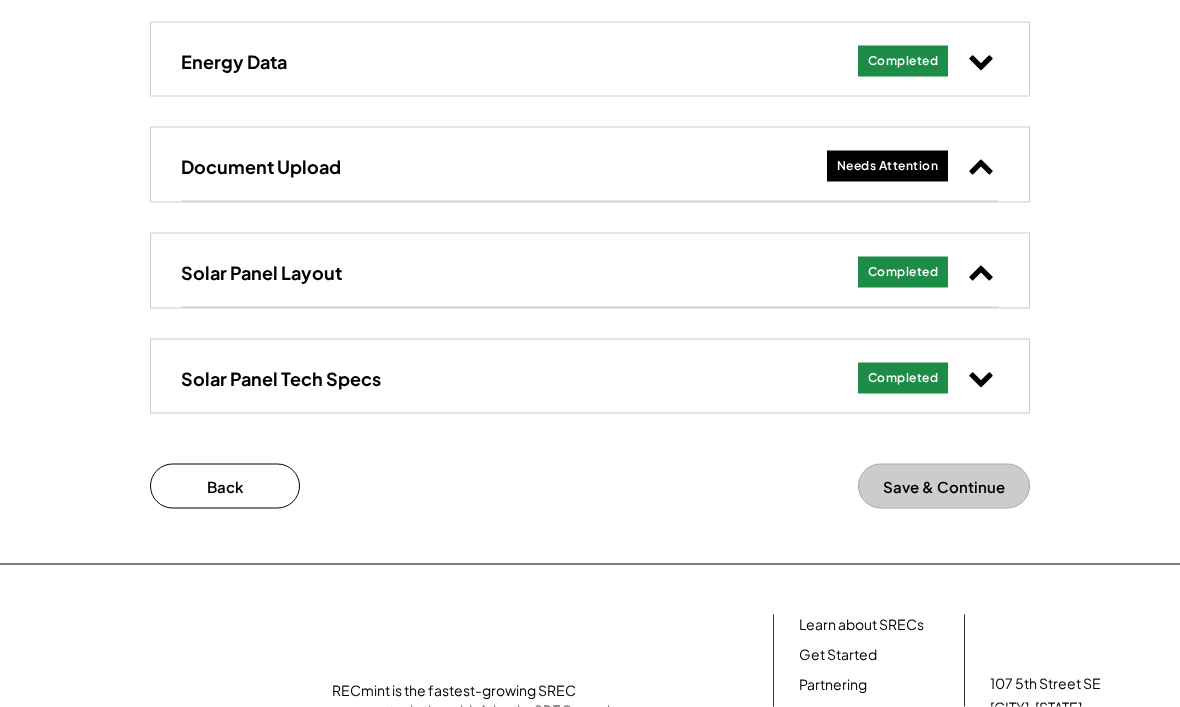 click 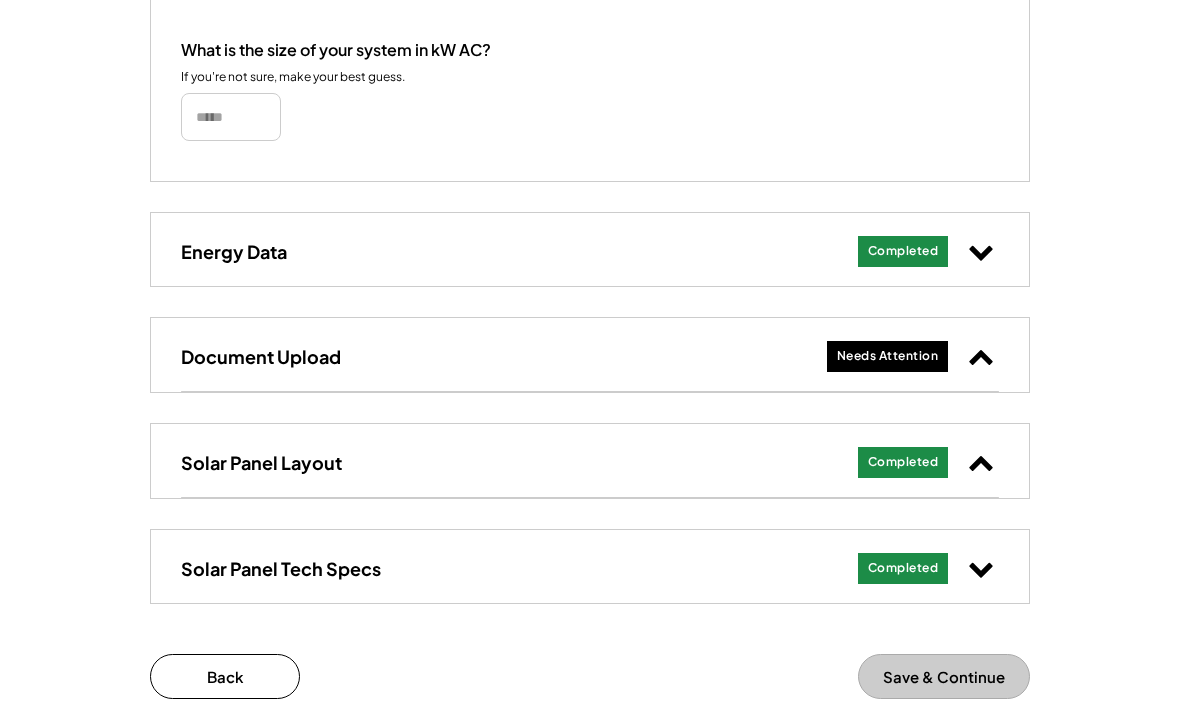 scroll, scrollTop: 684, scrollLeft: 0, axis: vertical 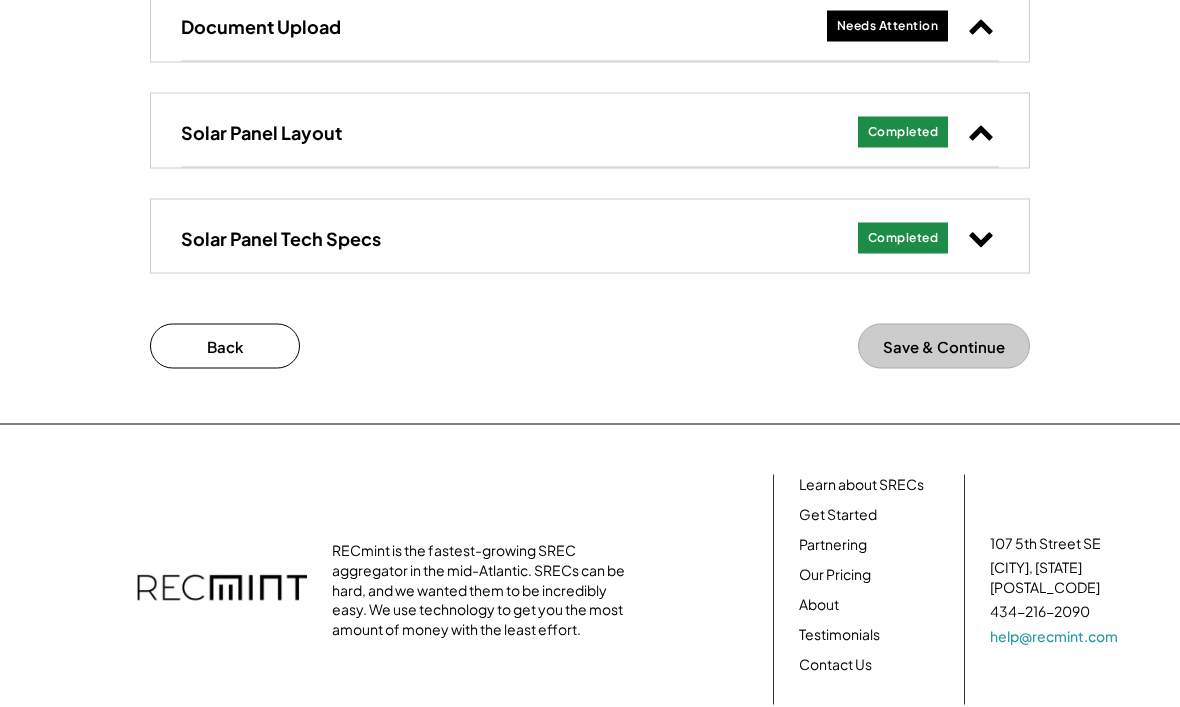 click on "Save & Continue" at bounding box center [944, 346] 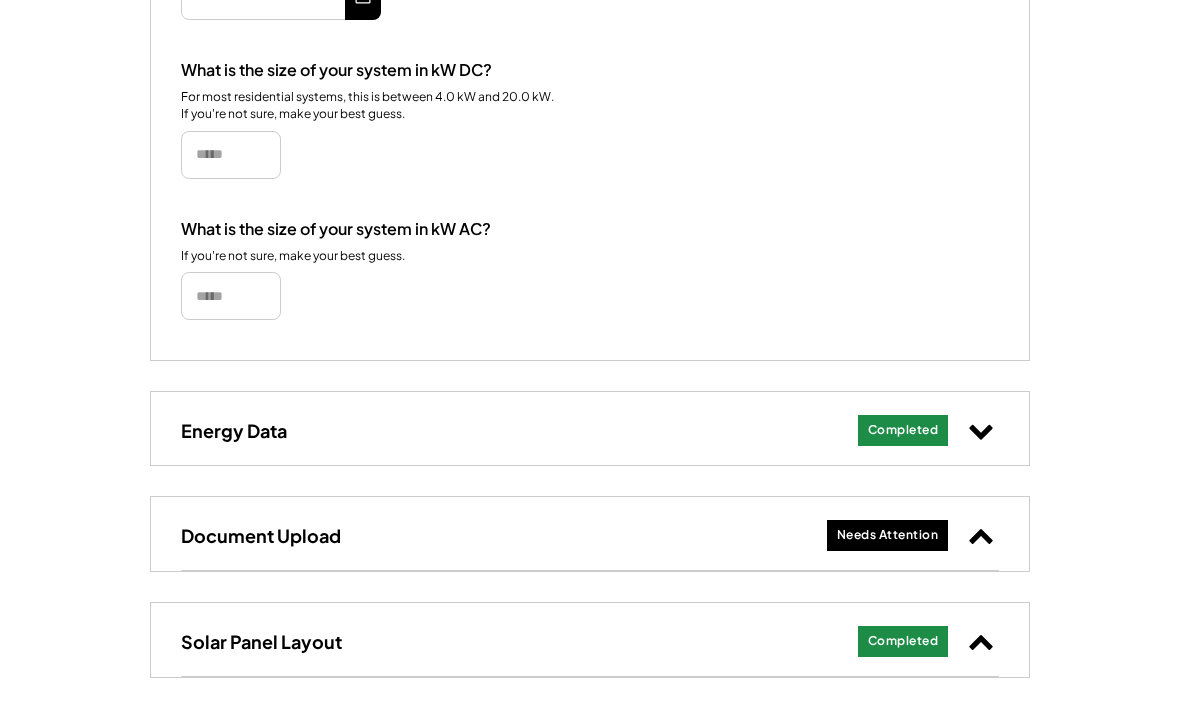 scroll, scrollTop: 532, scrollLeft: 0, axis: vertical 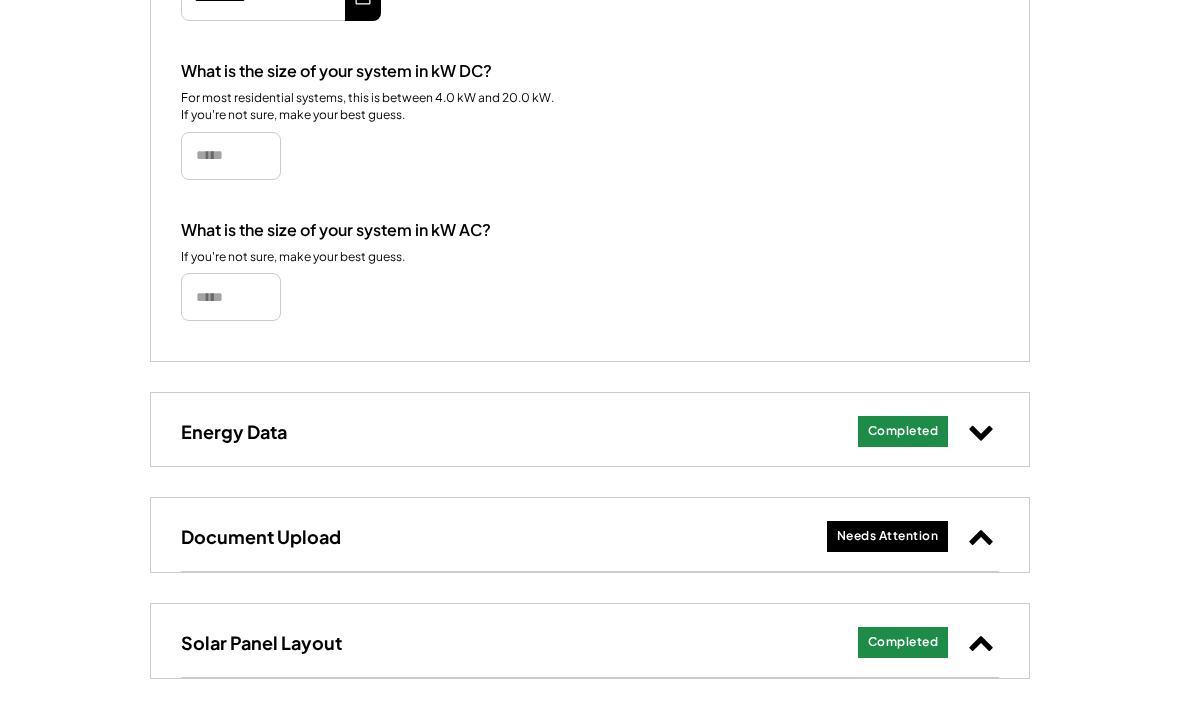 click 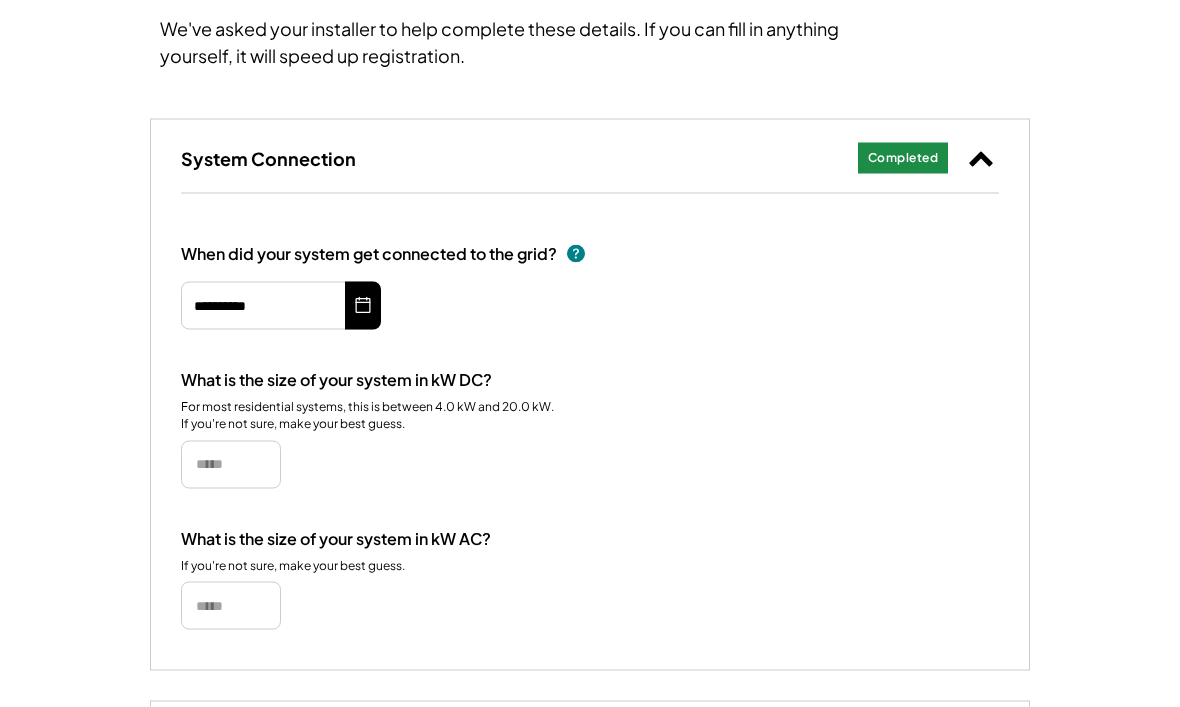 scroll, scrollTop: 0, scrollLeft: 0, axis: both 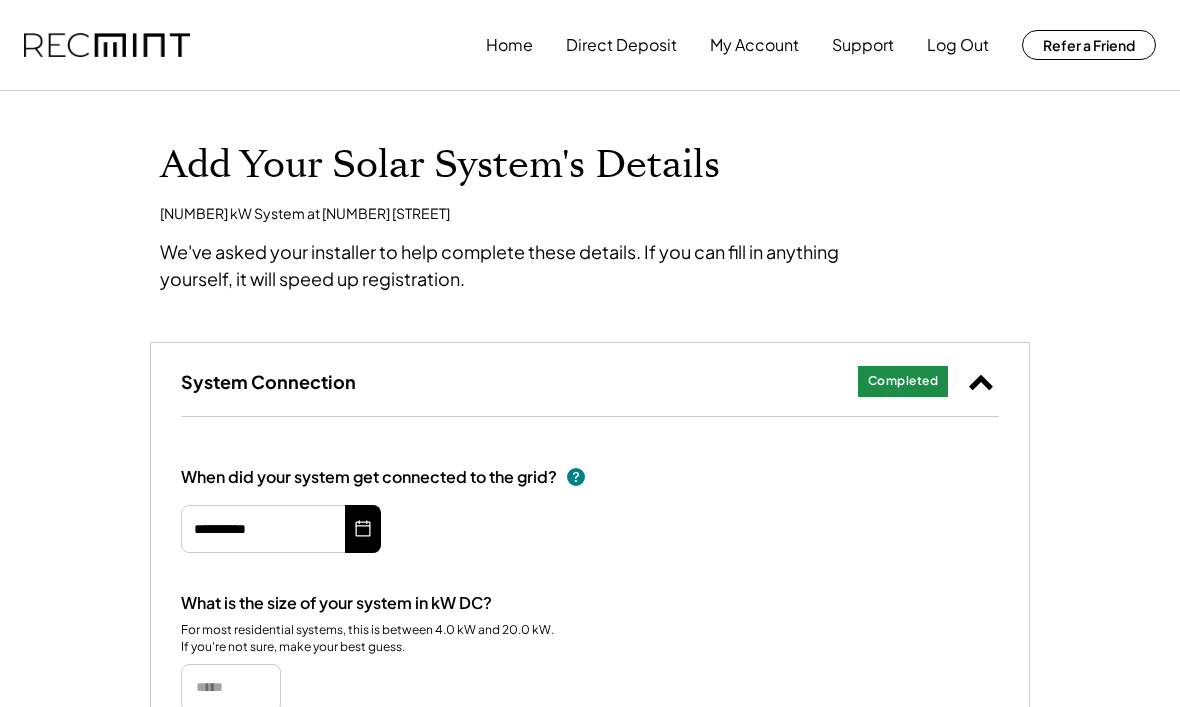 click on "Log Out" at bounding box center (958, 45) 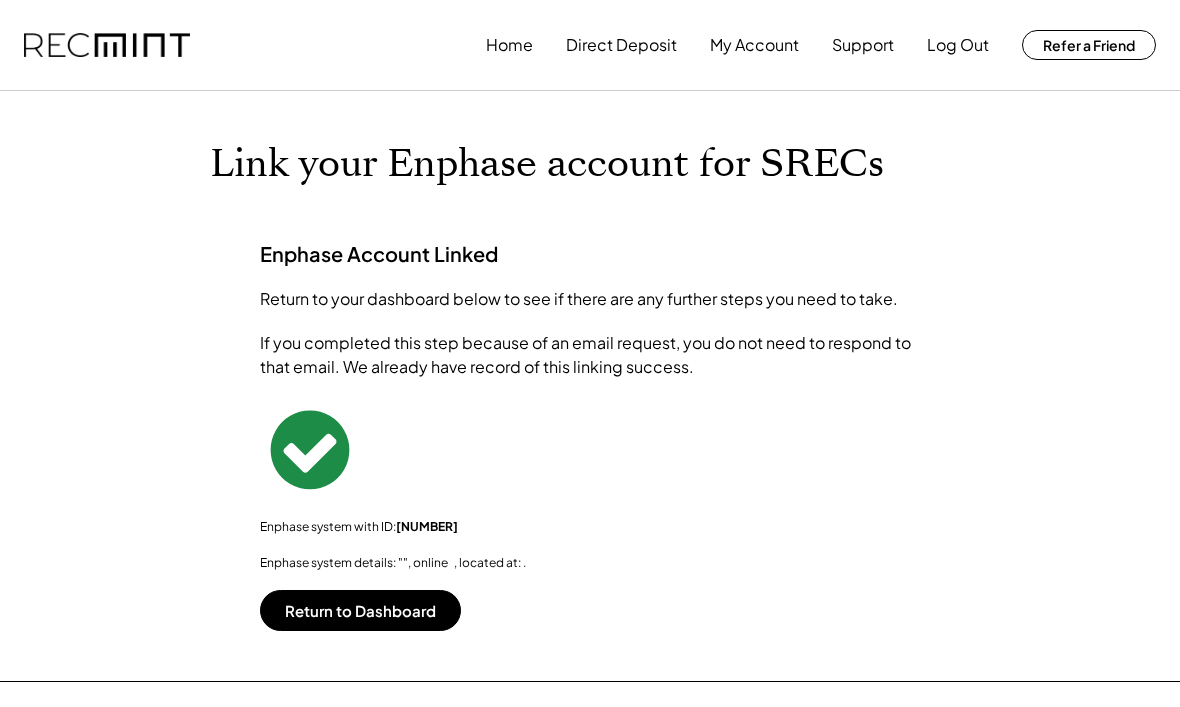 scroll, scrollTop: 96, scrollLeft: 0, axis: vertical 